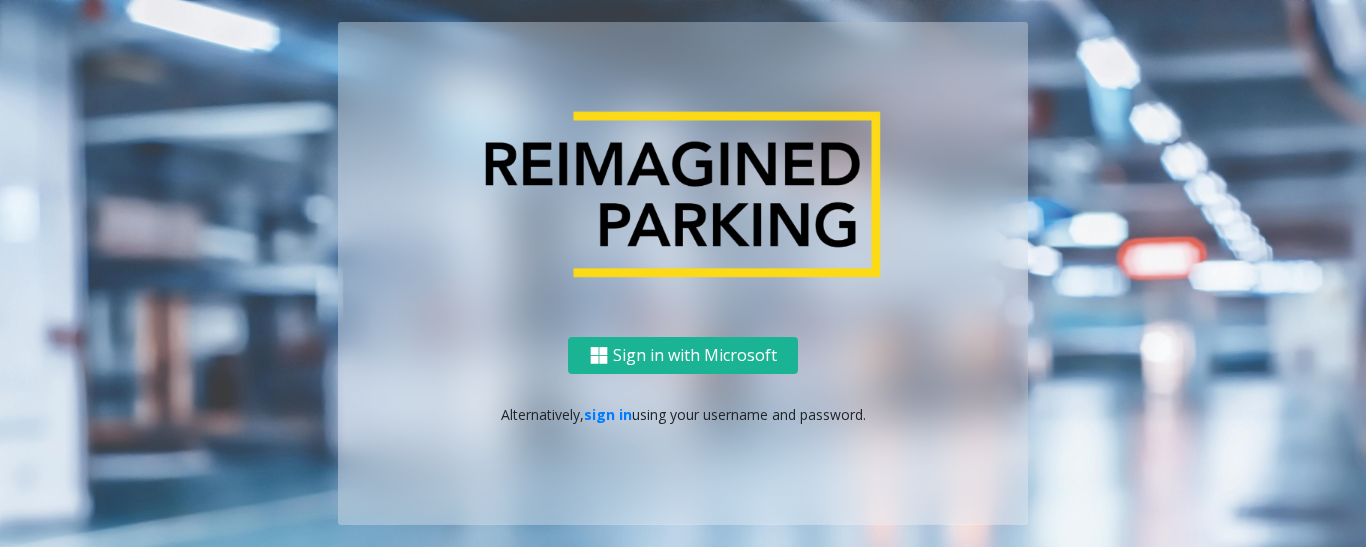 scroll, scrollTop: 0, scrollLeft: 0, axis: both 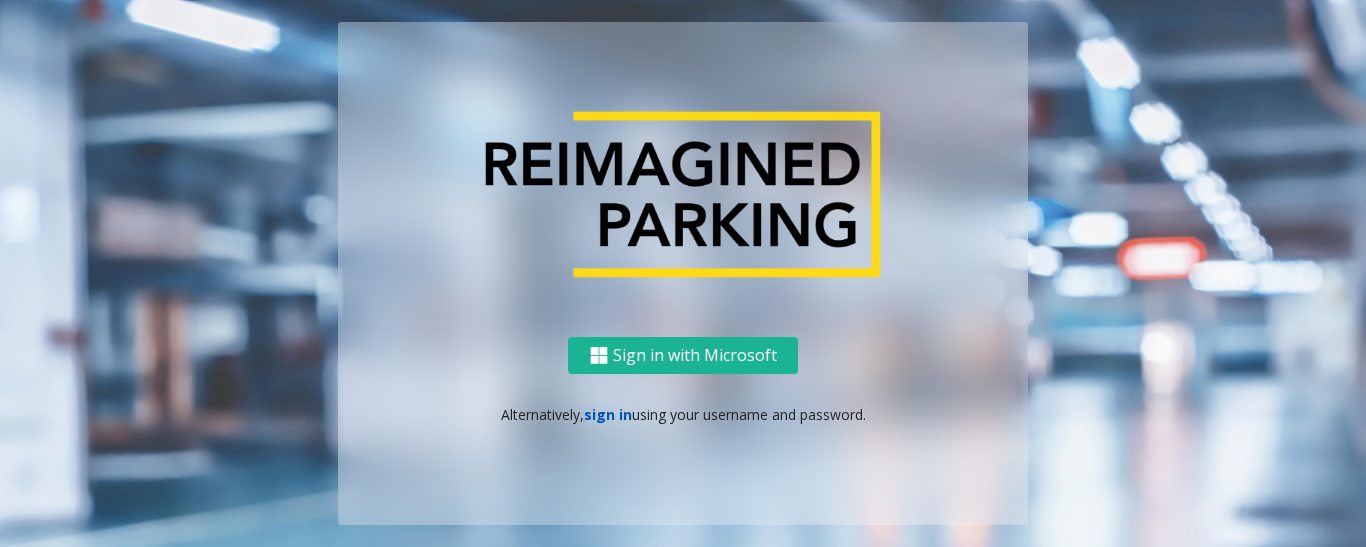 click on "sign in" 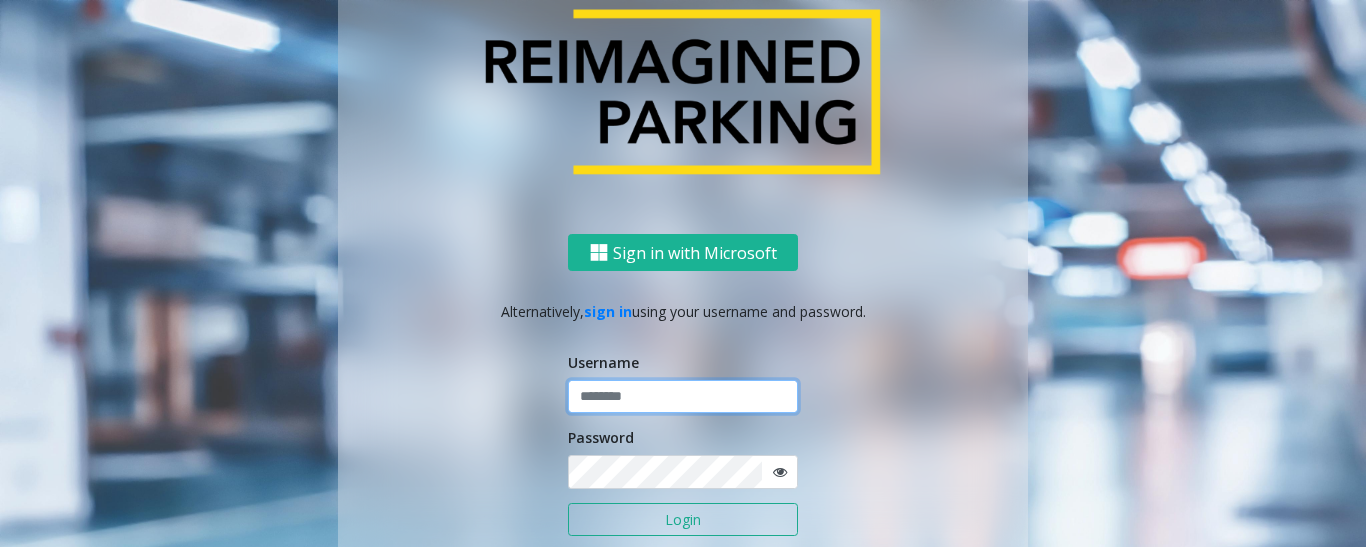 click 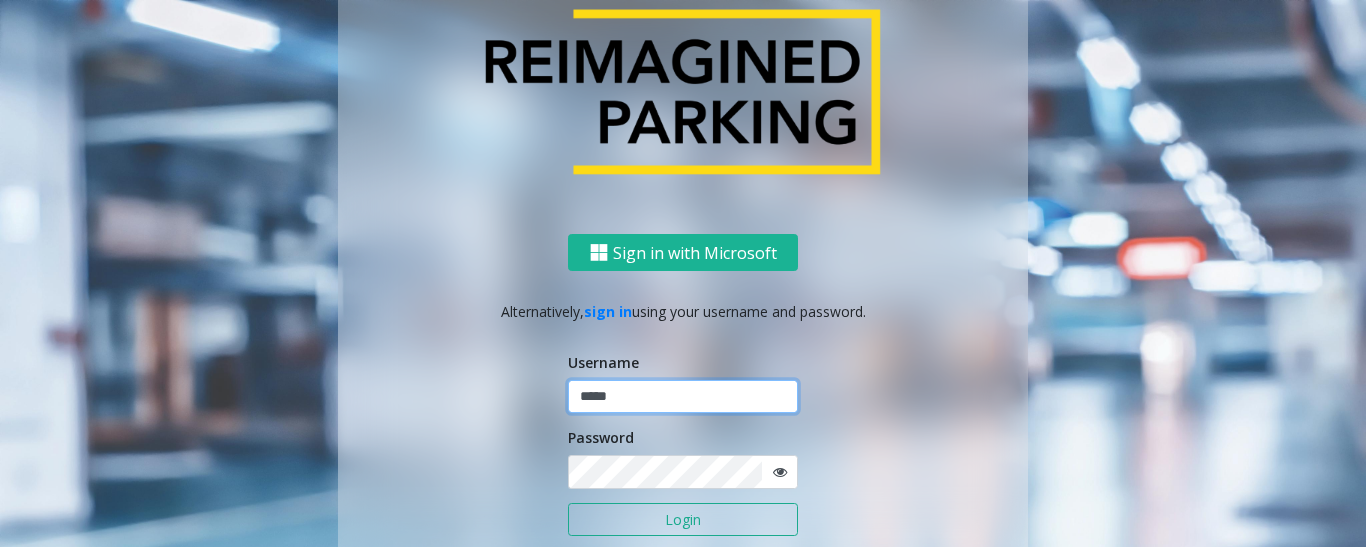 type on "*****" 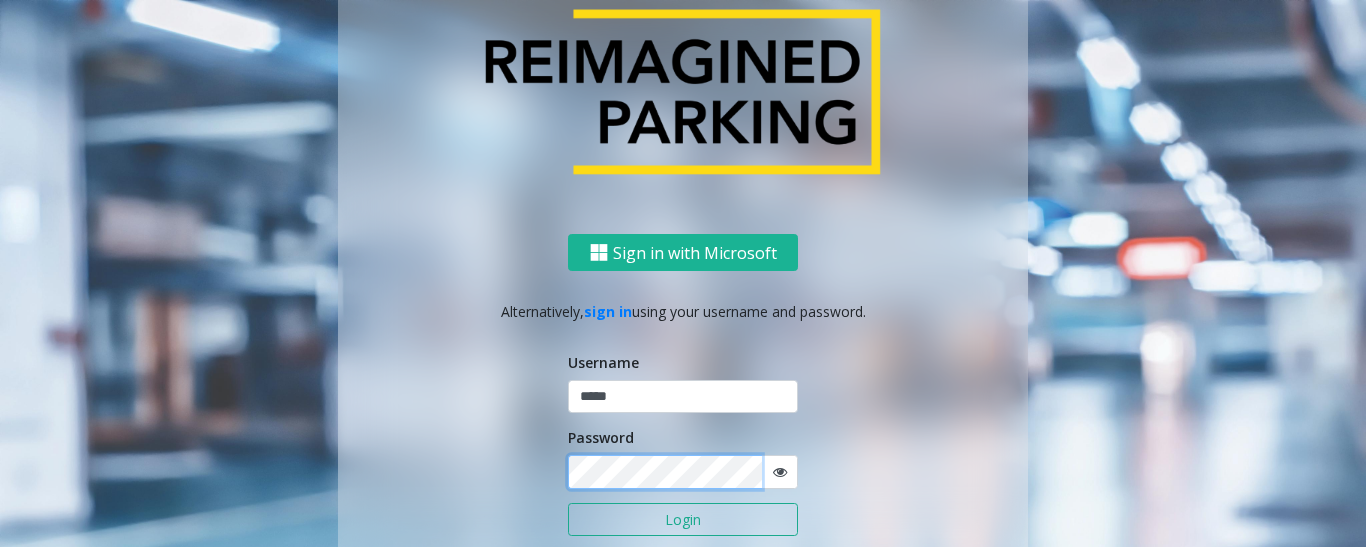 click on "Login" 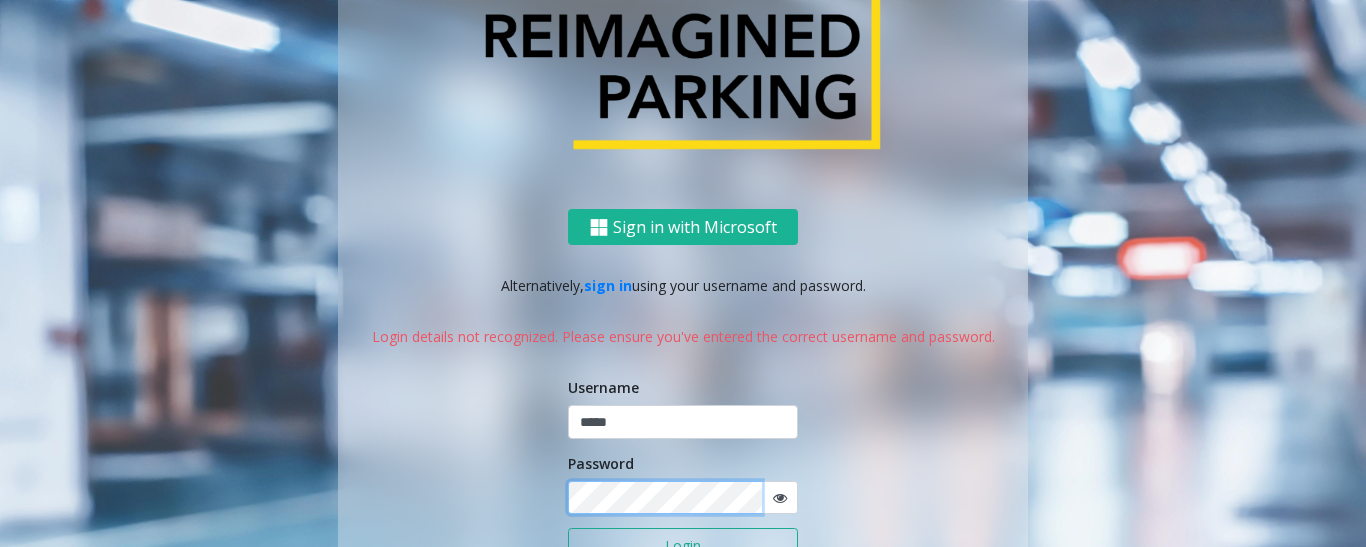 click on "Login" 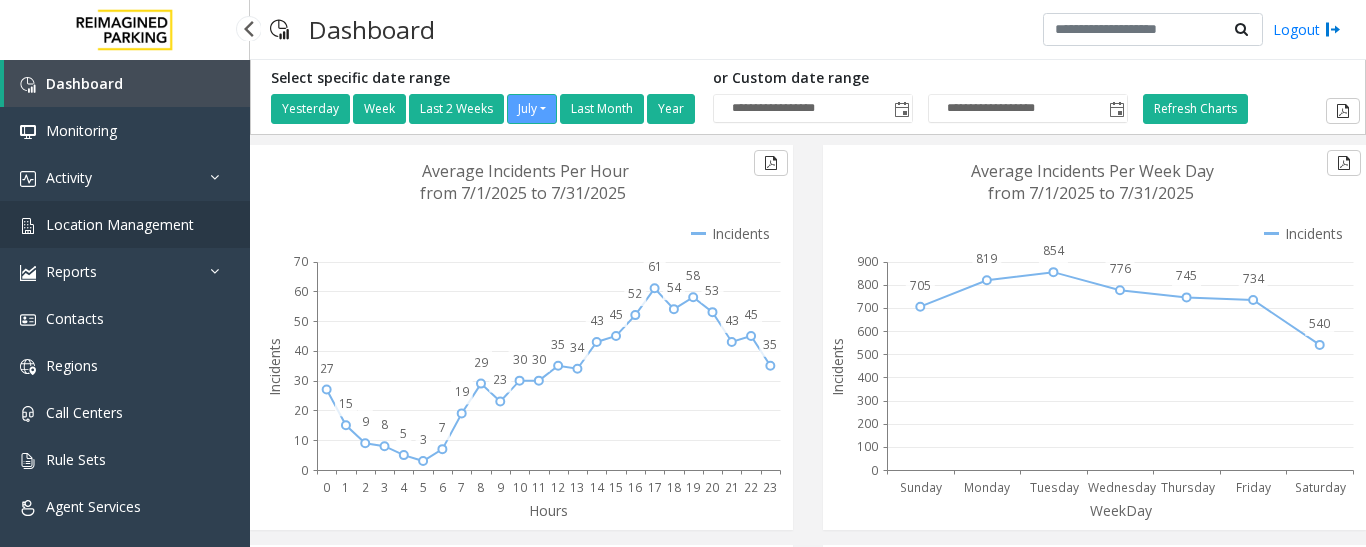 click on "Location Management" at bounding box center [120, 224] 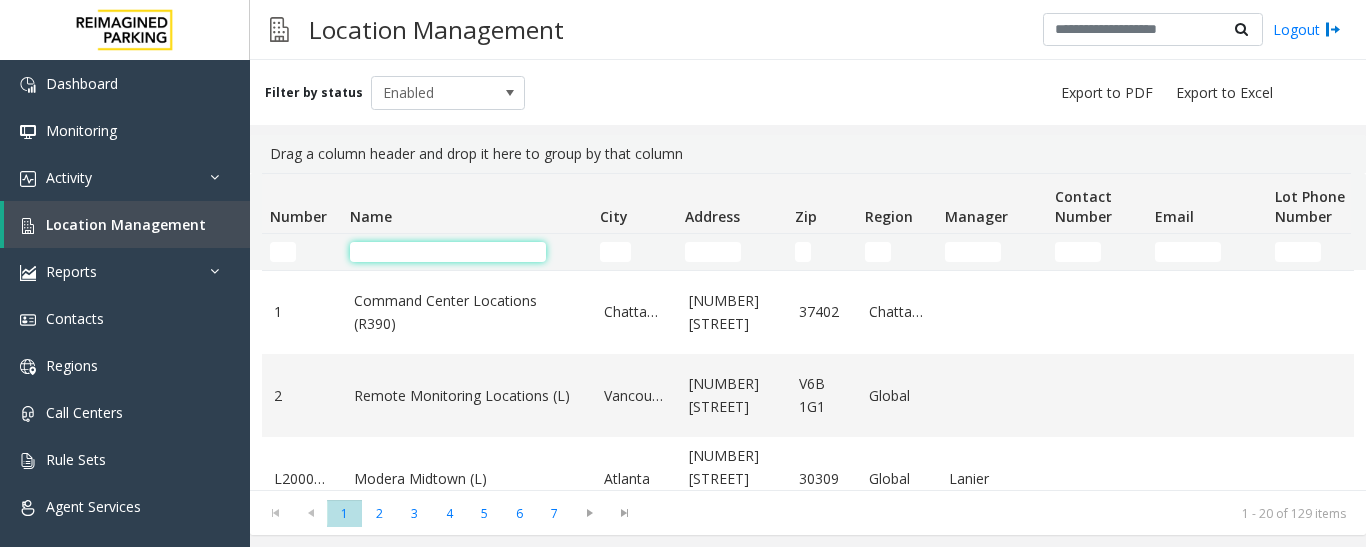 click 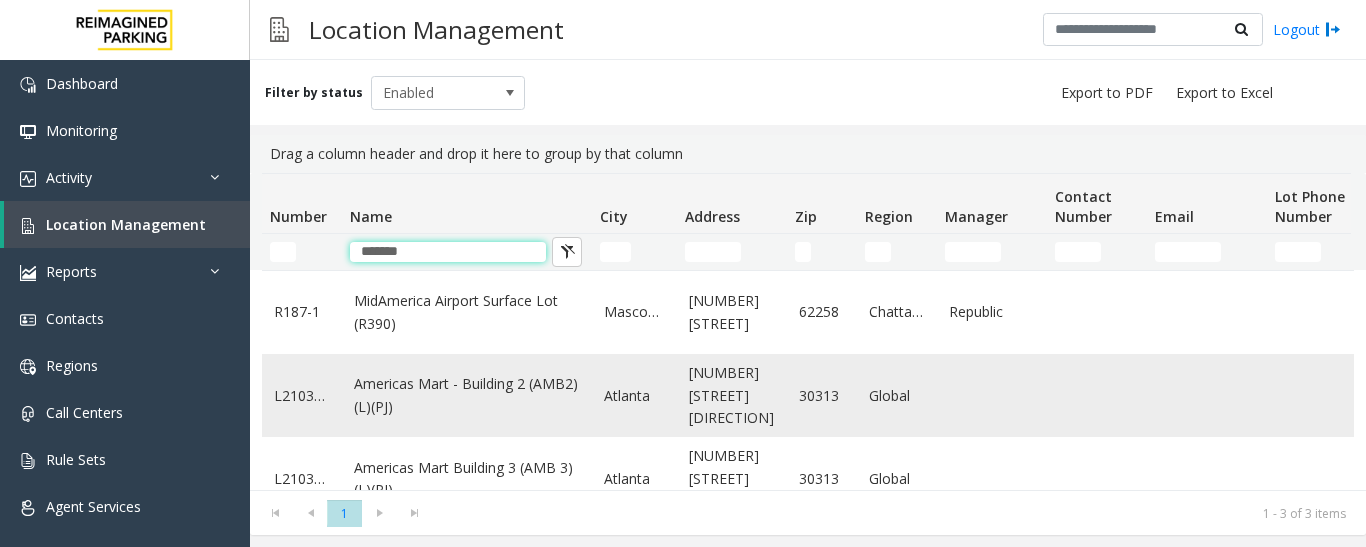 type on "*******" 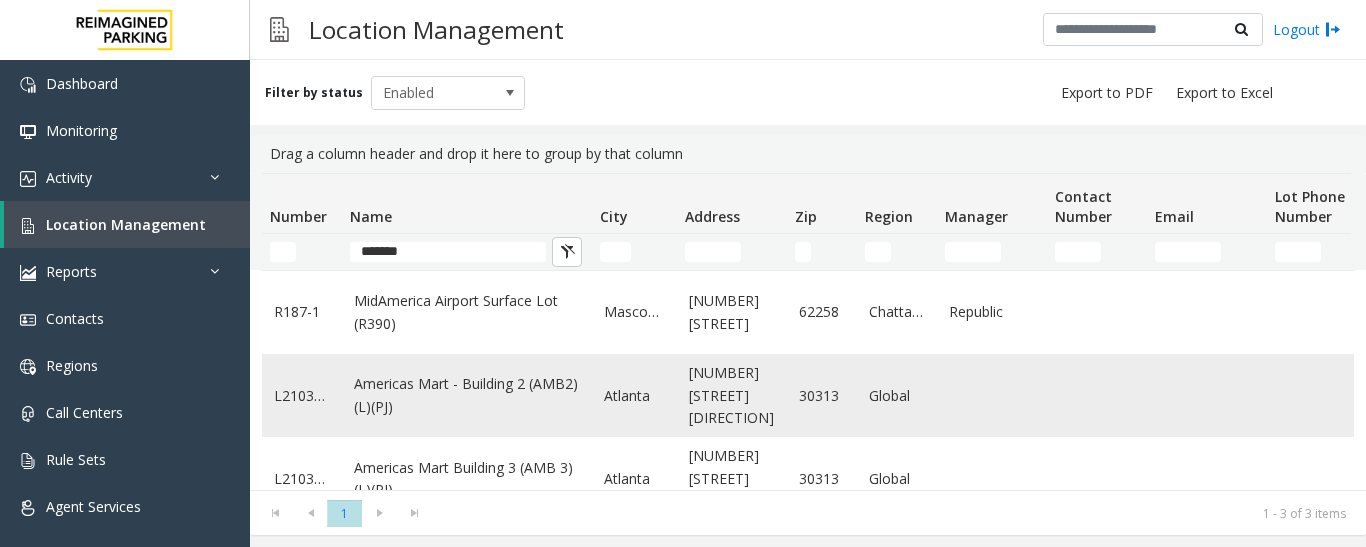 click on "Americas Mart - Building 2 (AMB2) (L)(PJ)" 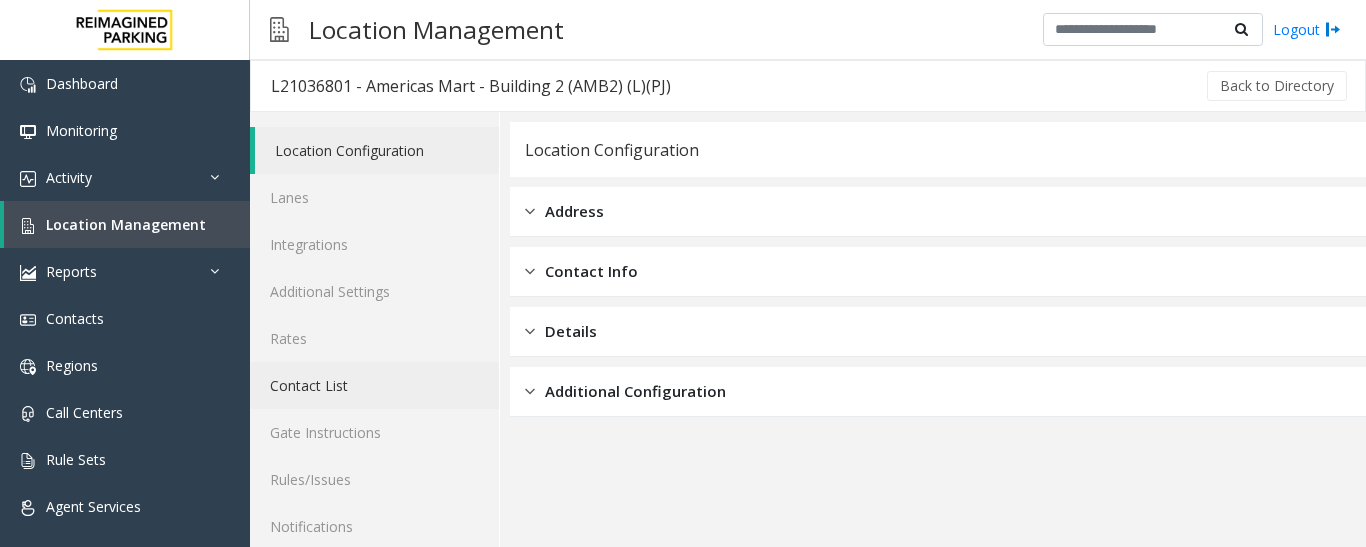 scroll, scrollTop: 112, scrollLeft: 0, axis: vertical 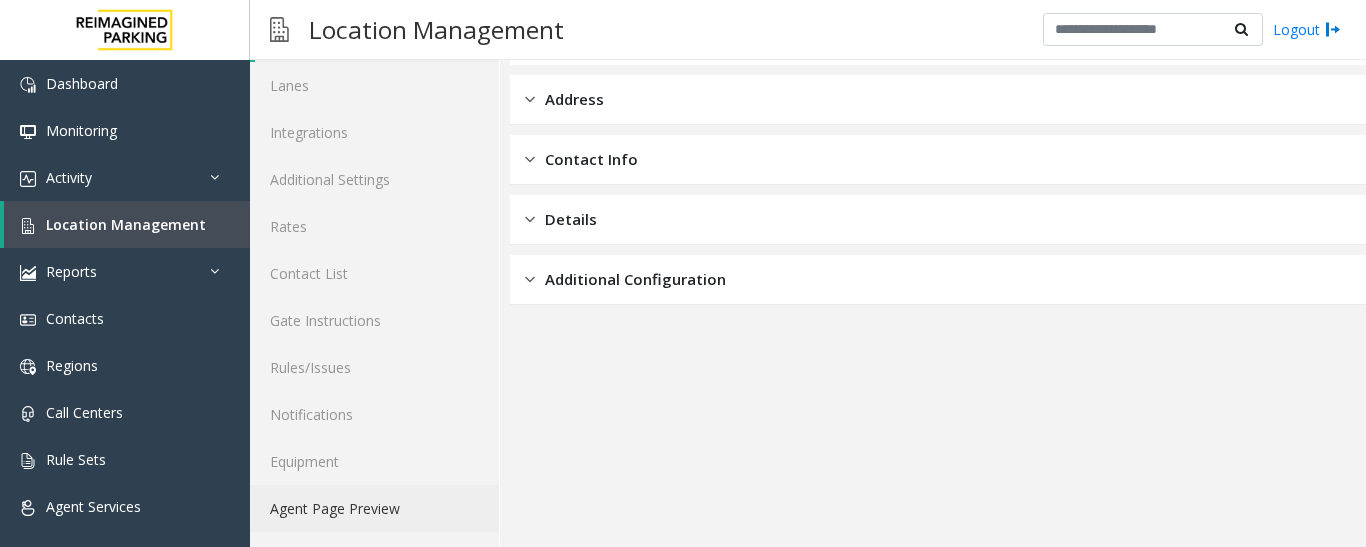 click on "Agent Page Preview" 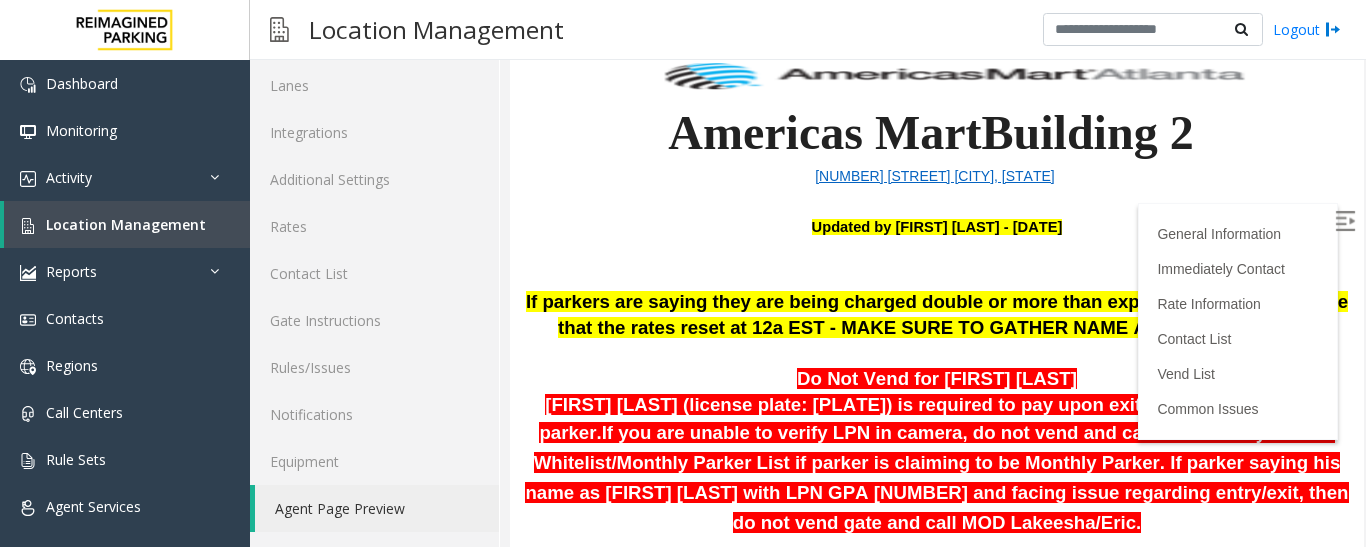 scroll, scrollTop: 400, scrollLeft: 0, axis: vertical 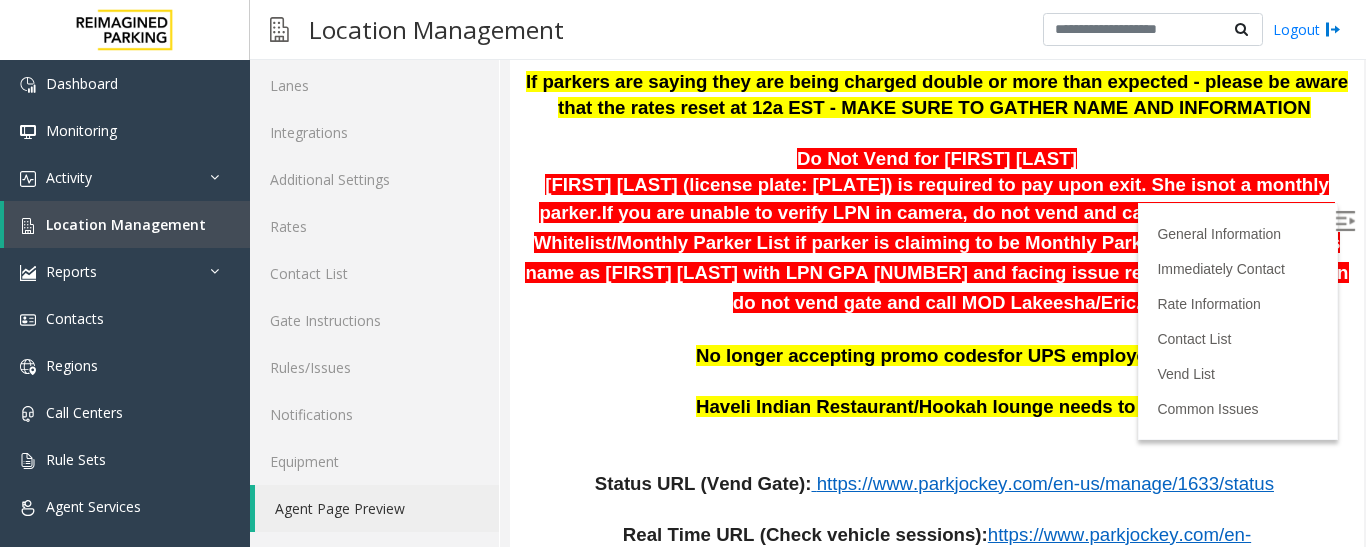 click on "https://www.parkjockey.com/en-us/manage/1633/status" at bounding box center [1045, 483] 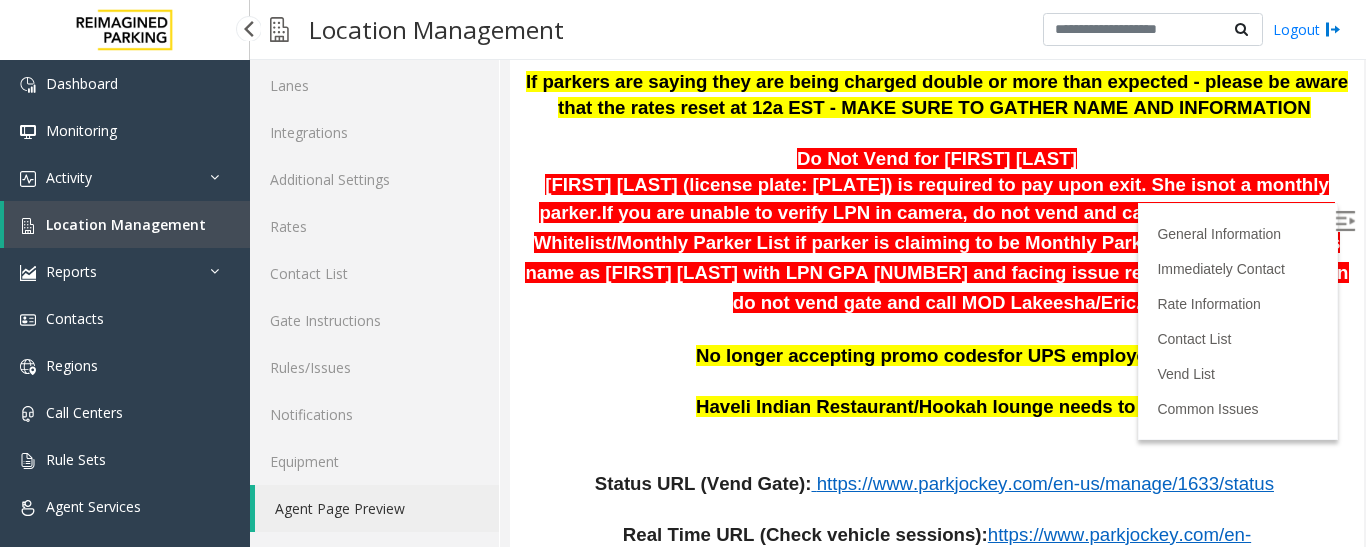 click on "Location Management" at bounding box center (126, 224) 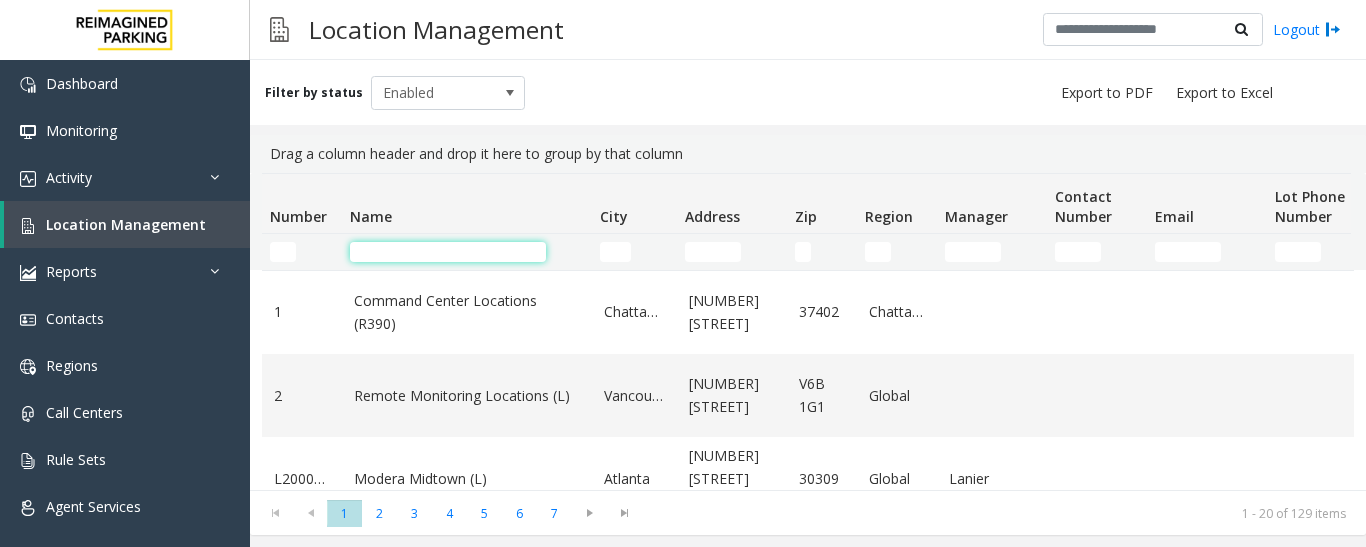 click 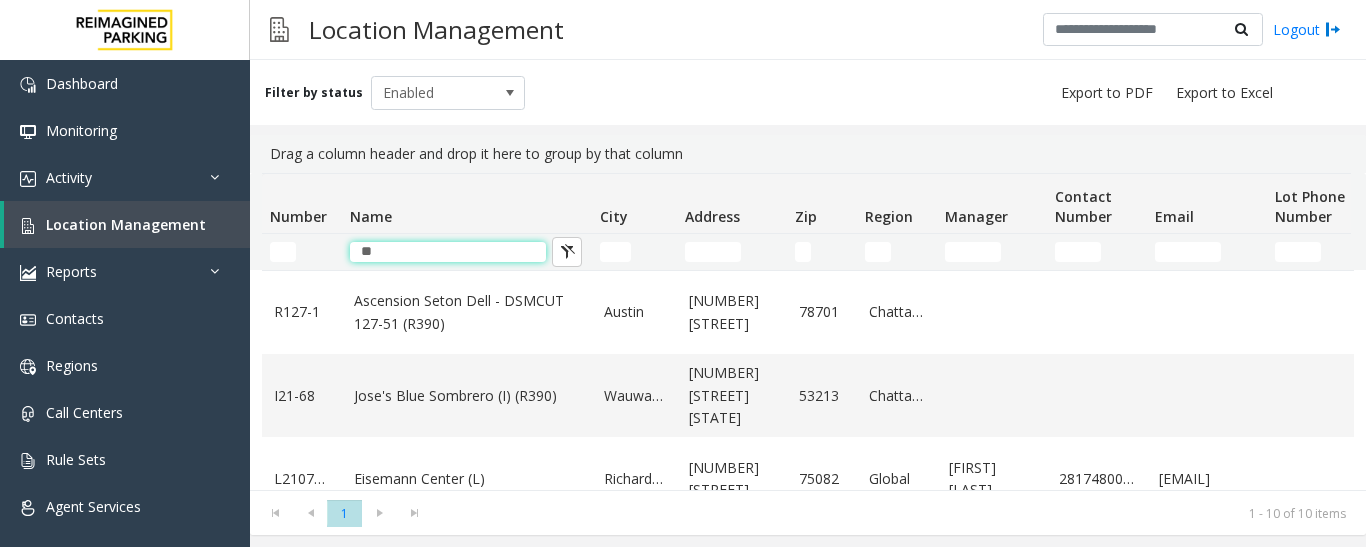 type on "*" 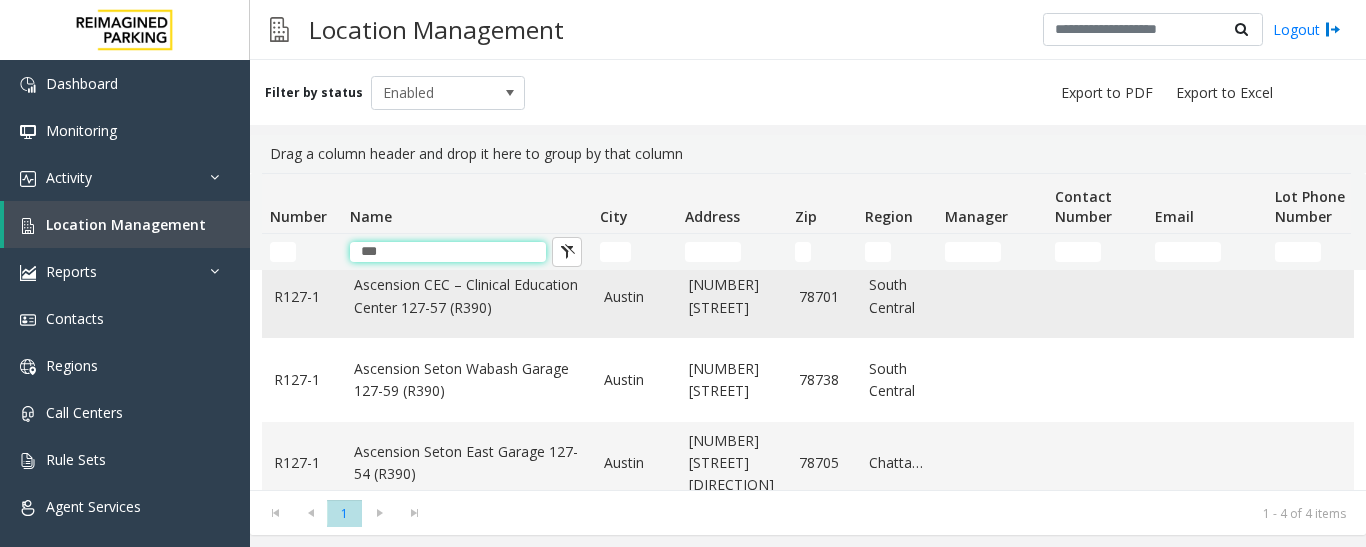 scroll, scrollTop: 100, scrollLeft: 0, axis: vertical 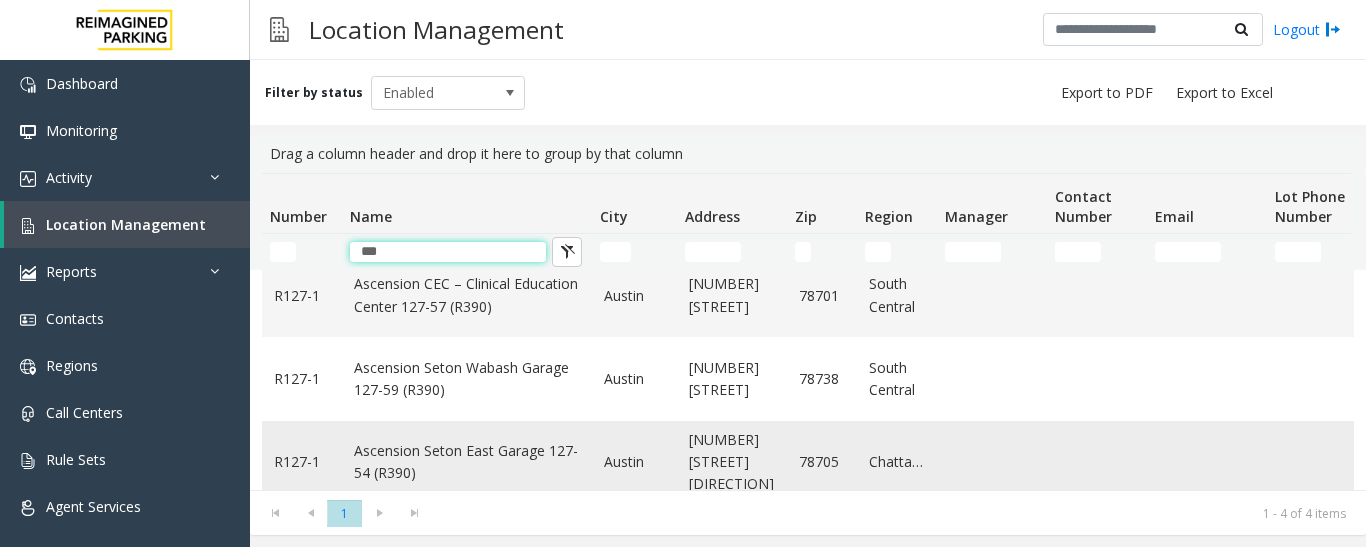 type on "***" 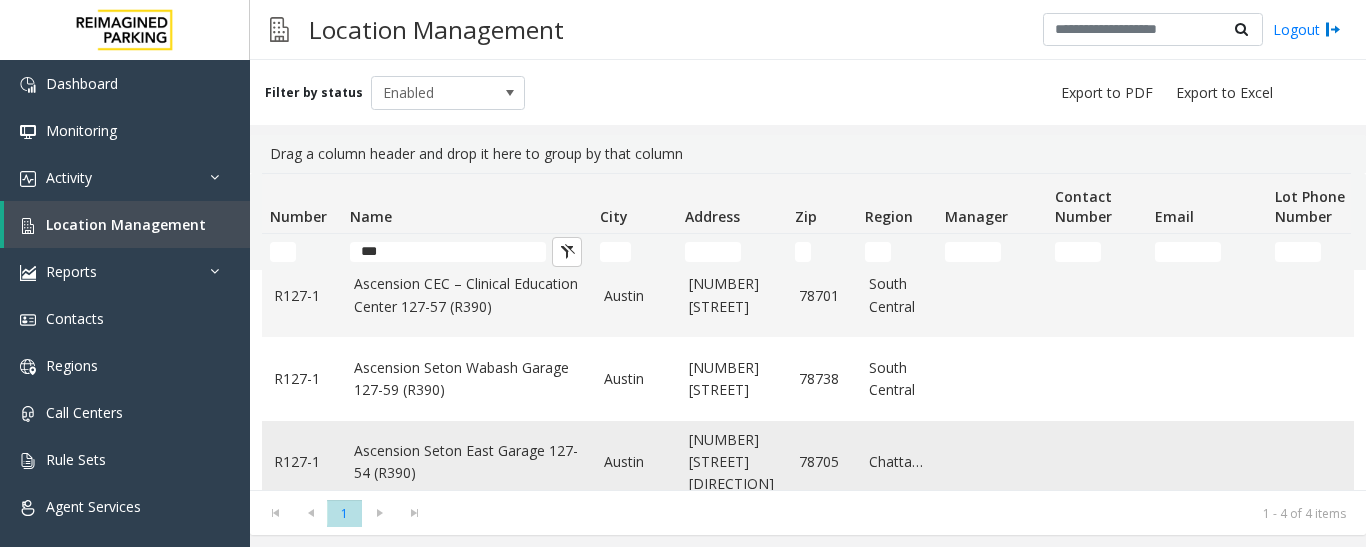 click on "Ascension Seton East Garage 127-54 (R390)" 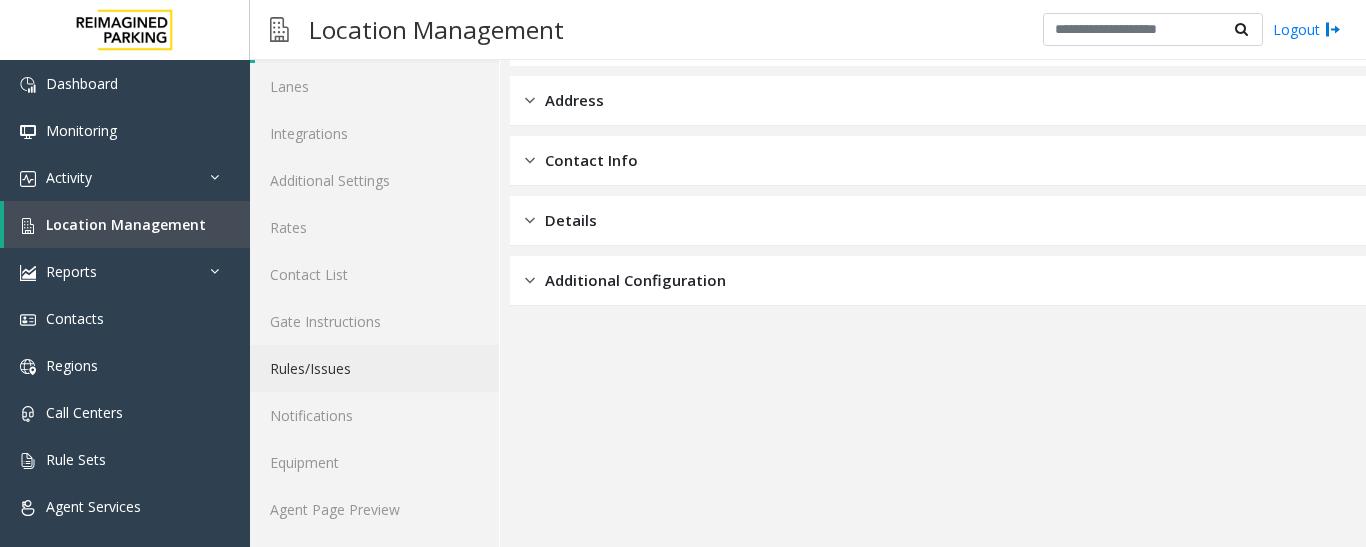 scroll, scrollTop: 112, scrollLeft: 0, axis: vertical 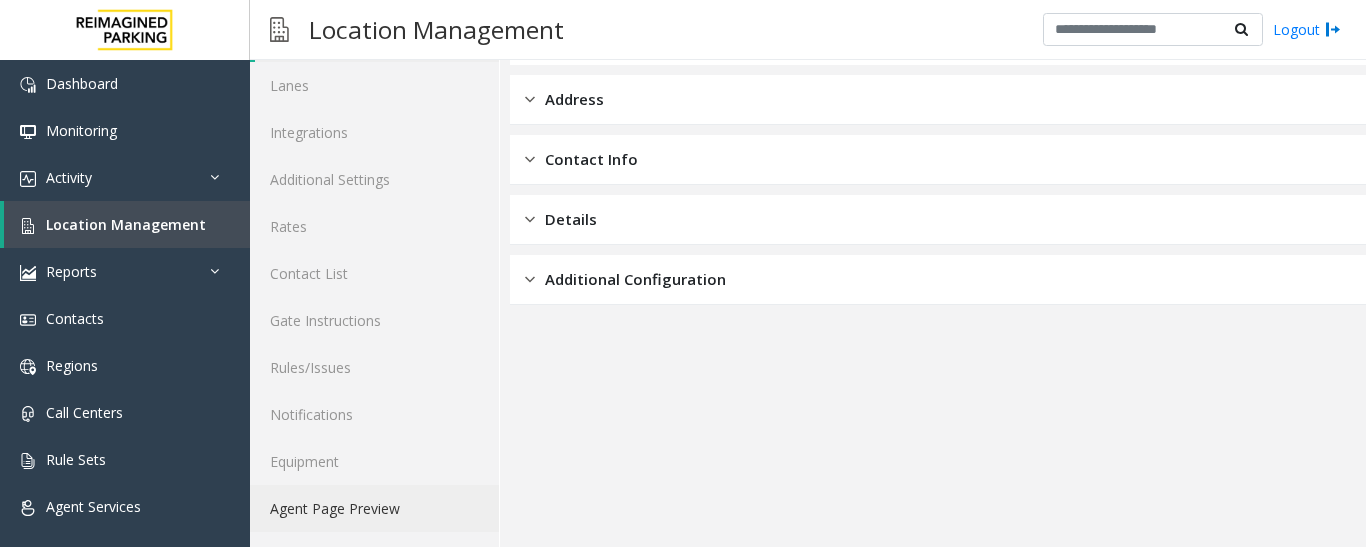 click on "Agent Page Preview" 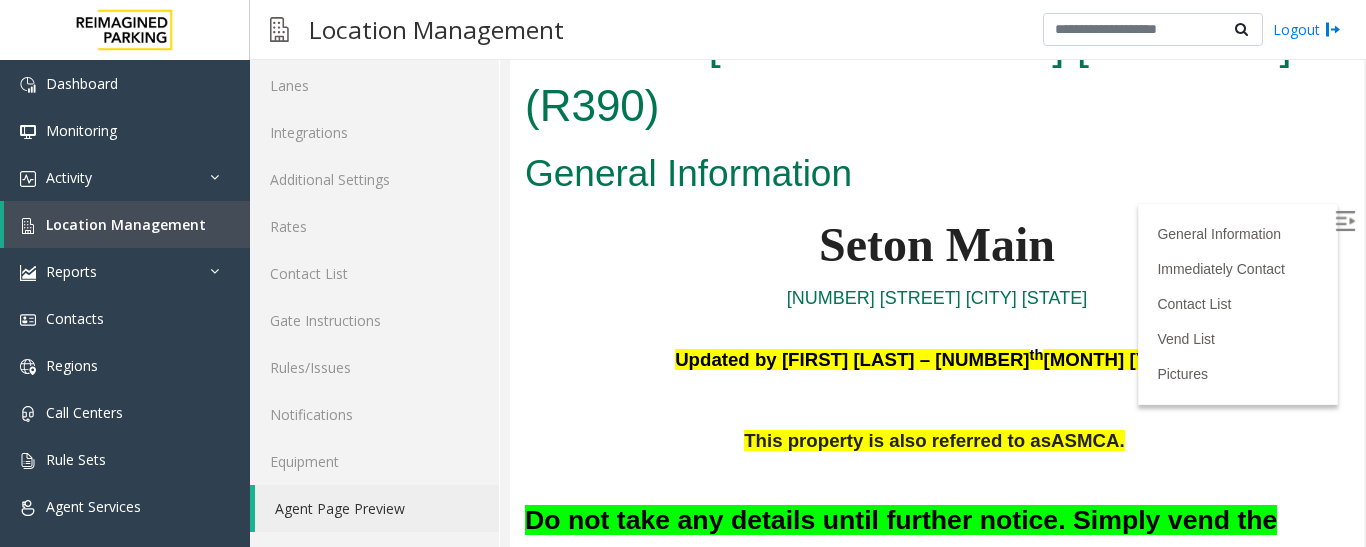 scroll, scrollTop: 0, scrollLeft: 0, axis: both 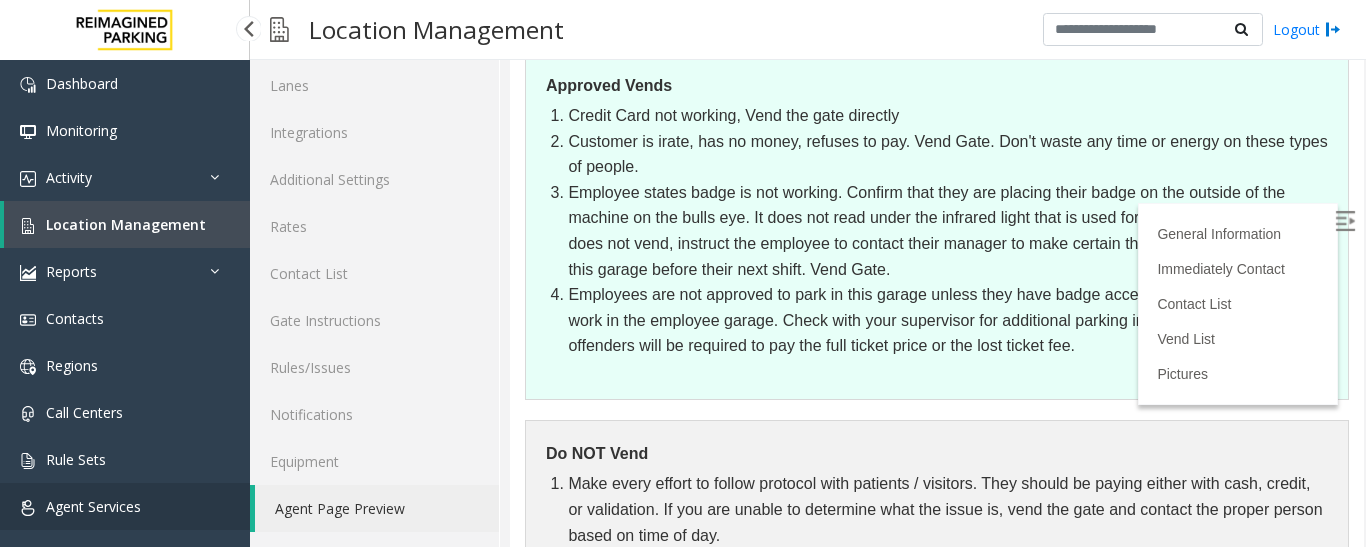 click on "Agent Services" at bounding box center [93, 506] 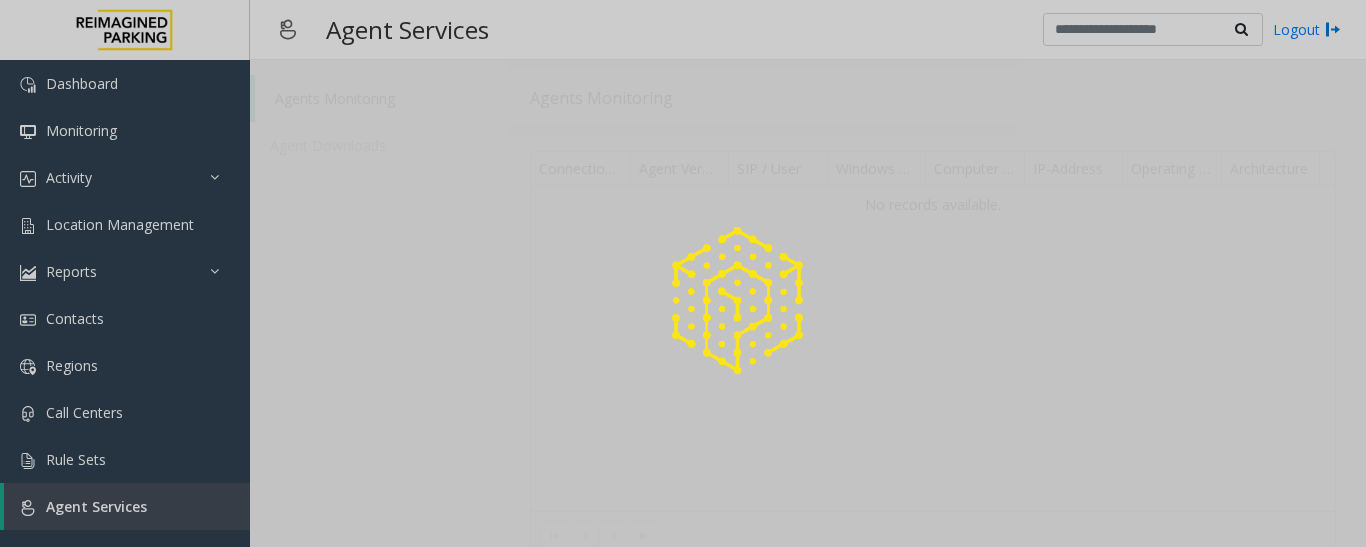 scroll, scrollTop: 0, scrollLeft: 0, axis: both 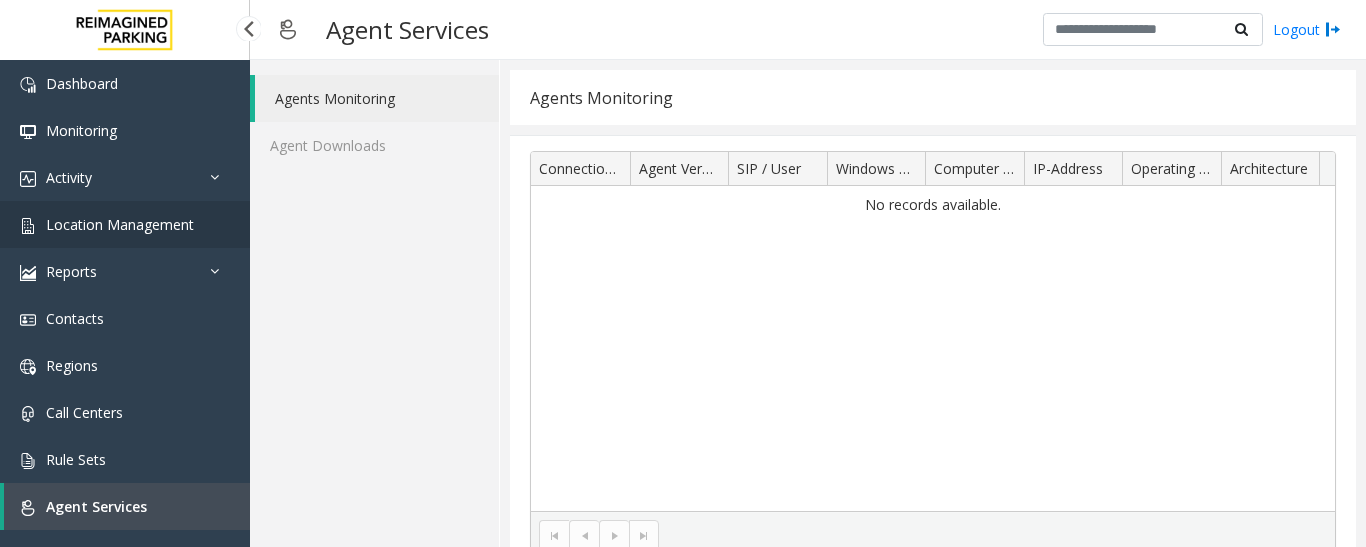click on "Location Management" at bounding box center [125, 224] 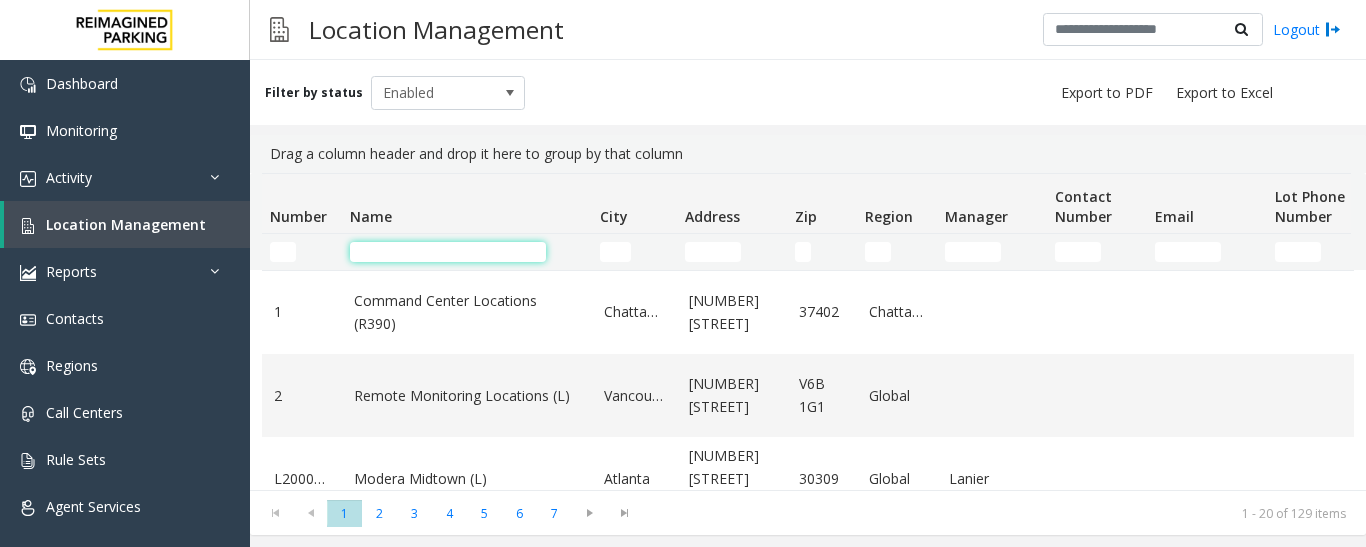 click 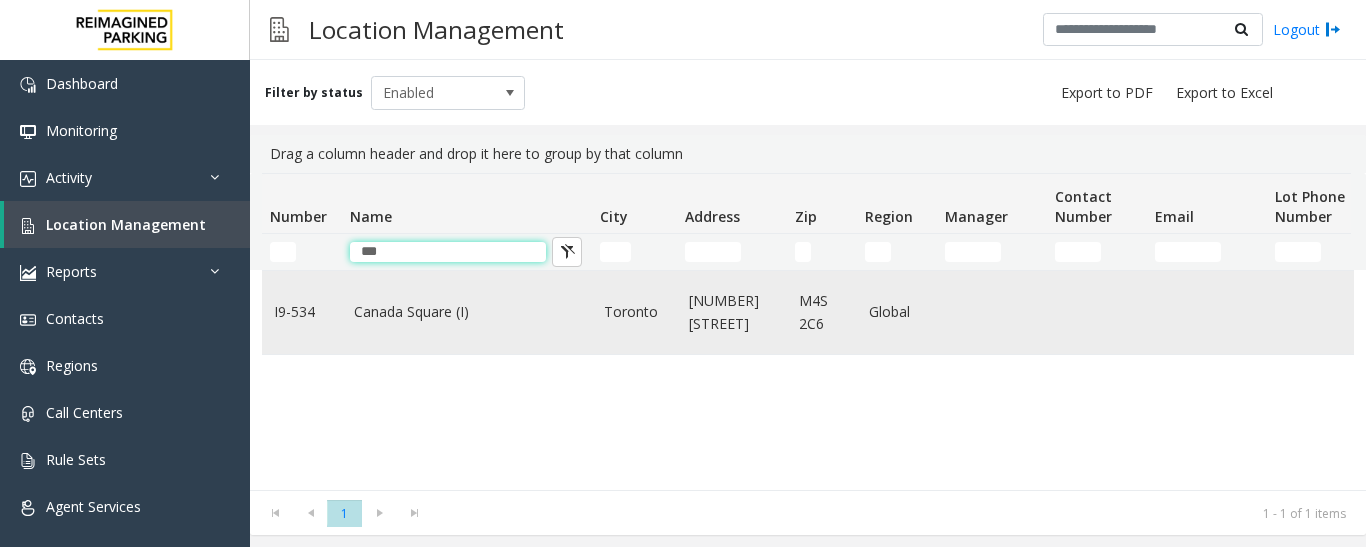 type on "***" 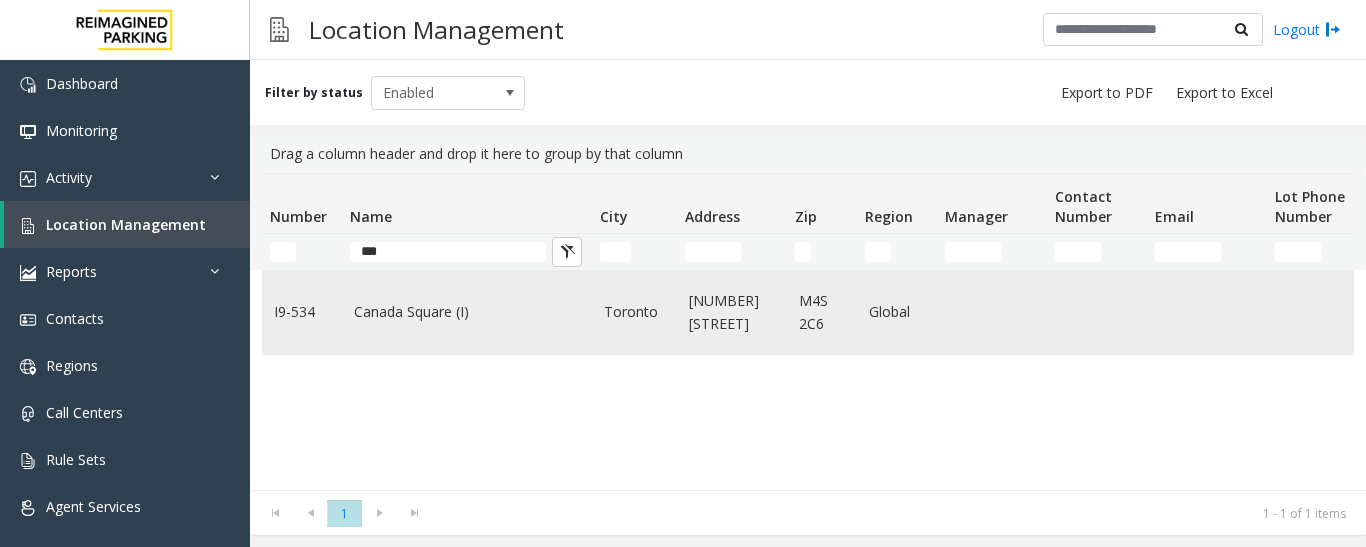 click on "Canada Square (I)" 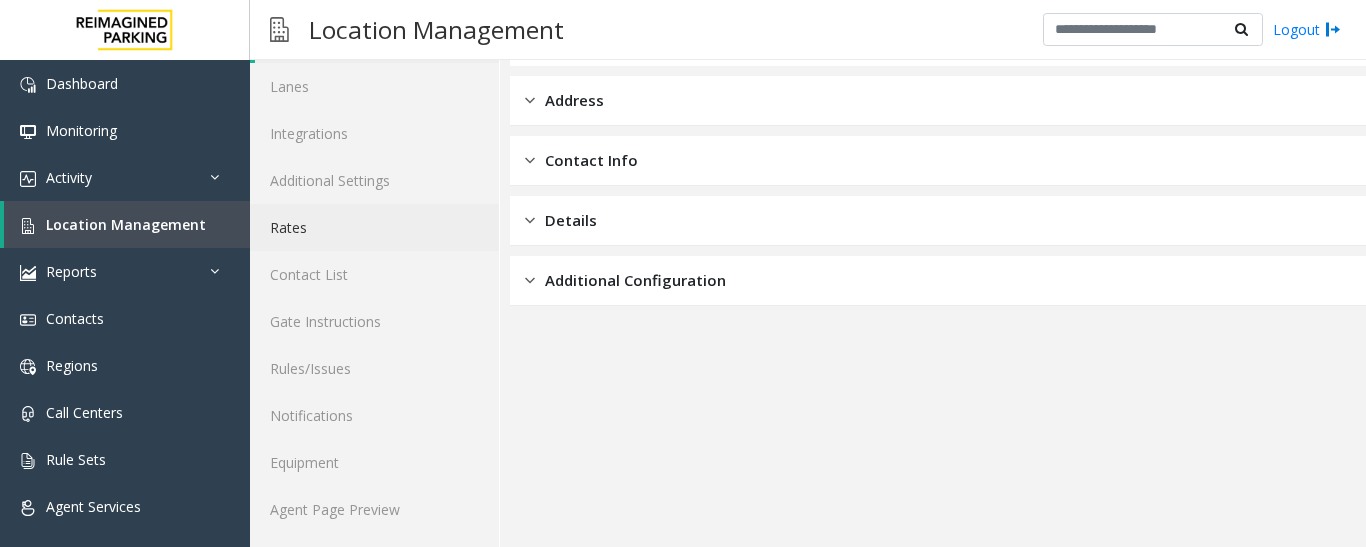 scroll, scrollTop: 112, scrollLeft: 0, axis: vertical 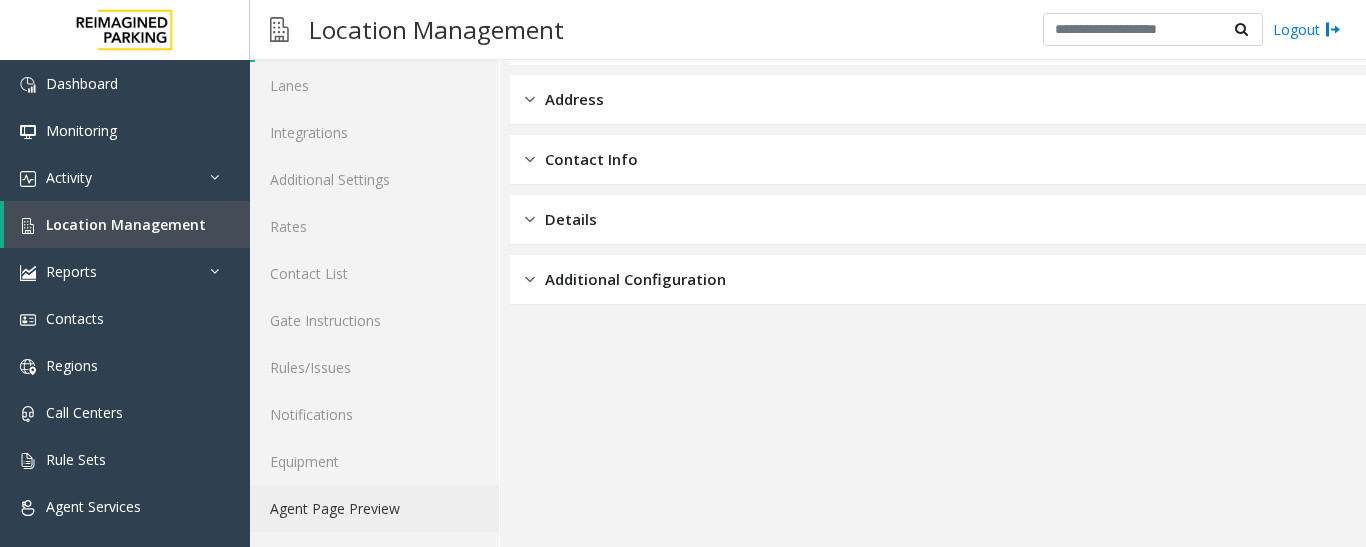 click on "Agent Page Preview" 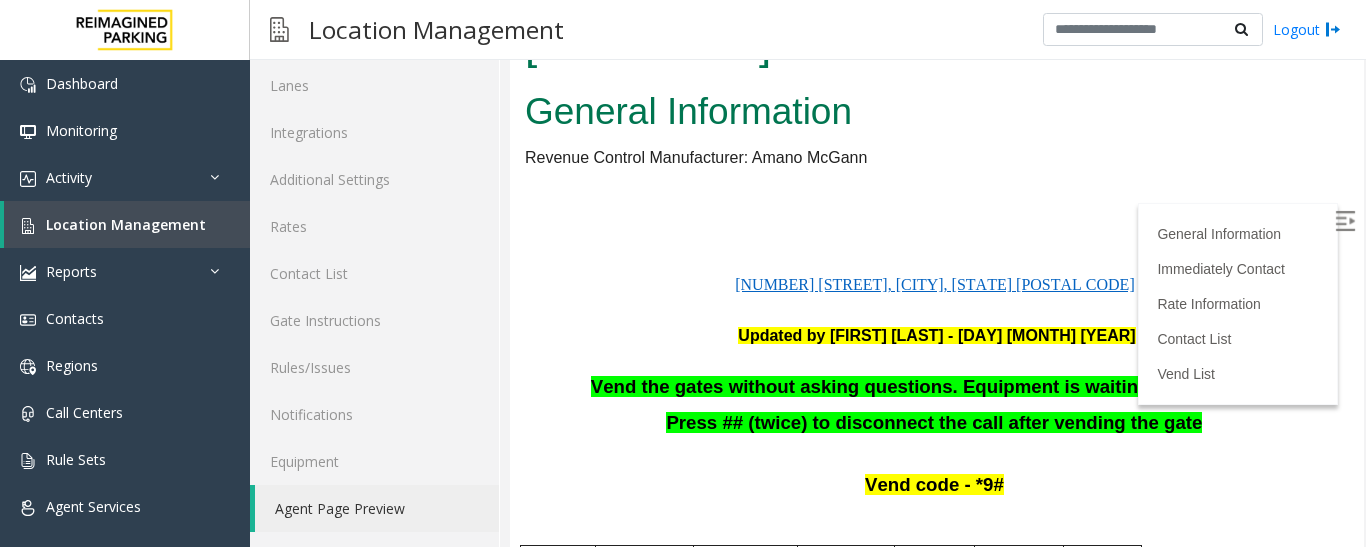 scroll, scrollTop: 0, scrollLeft: 0, axis: both 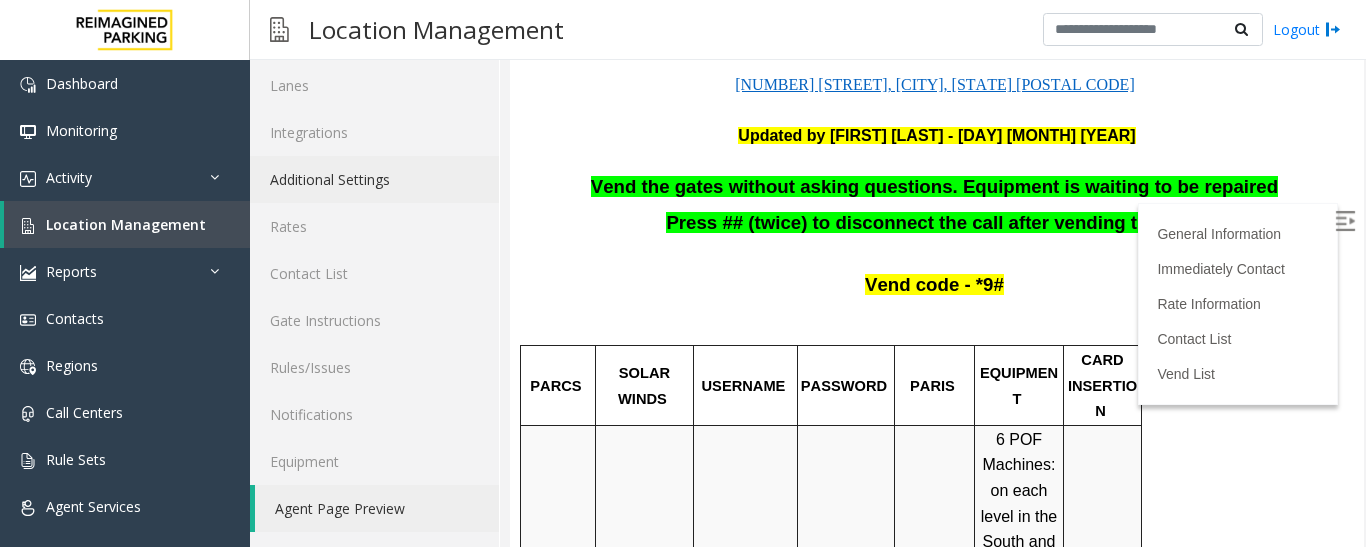 click on "Additional Settings" 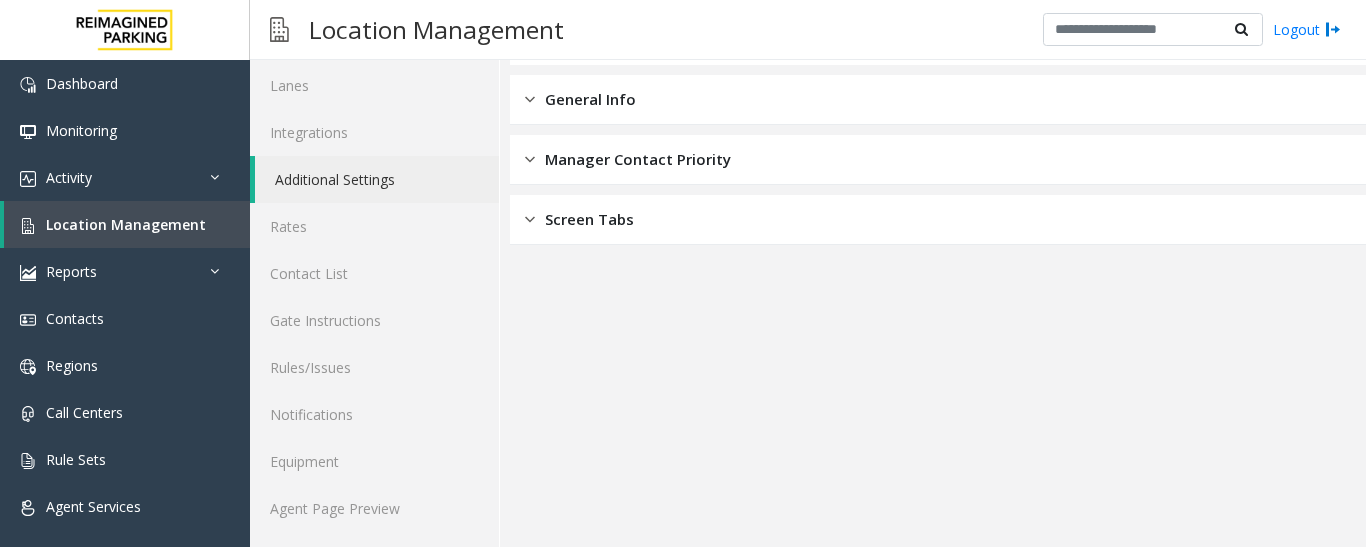 click on "General Info" 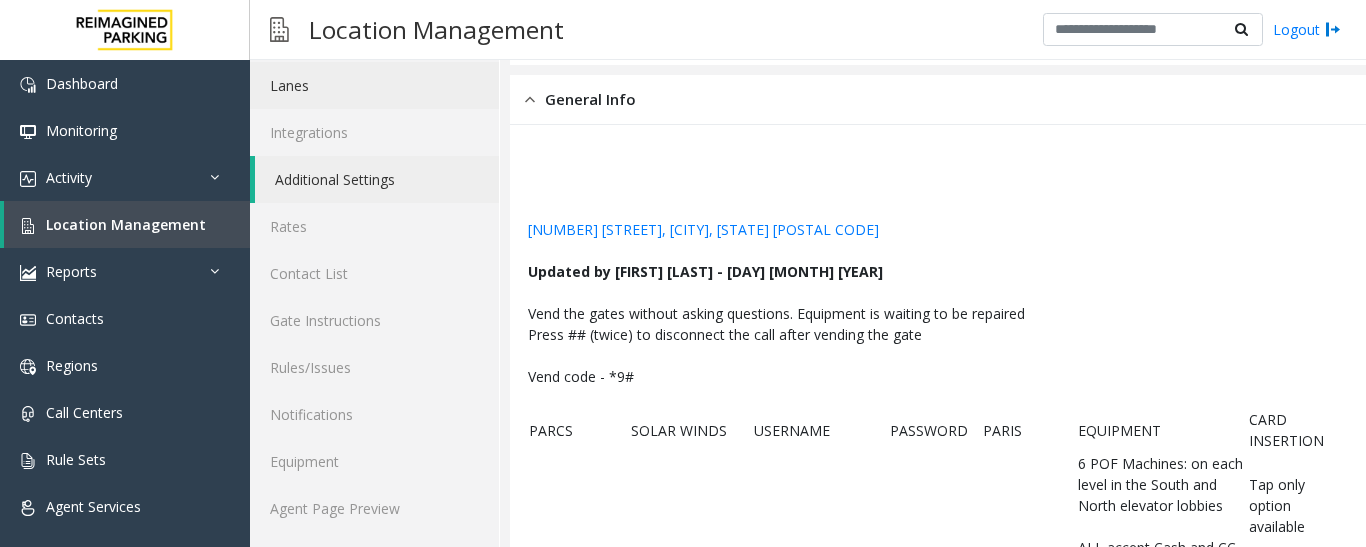 click on "Lanes" 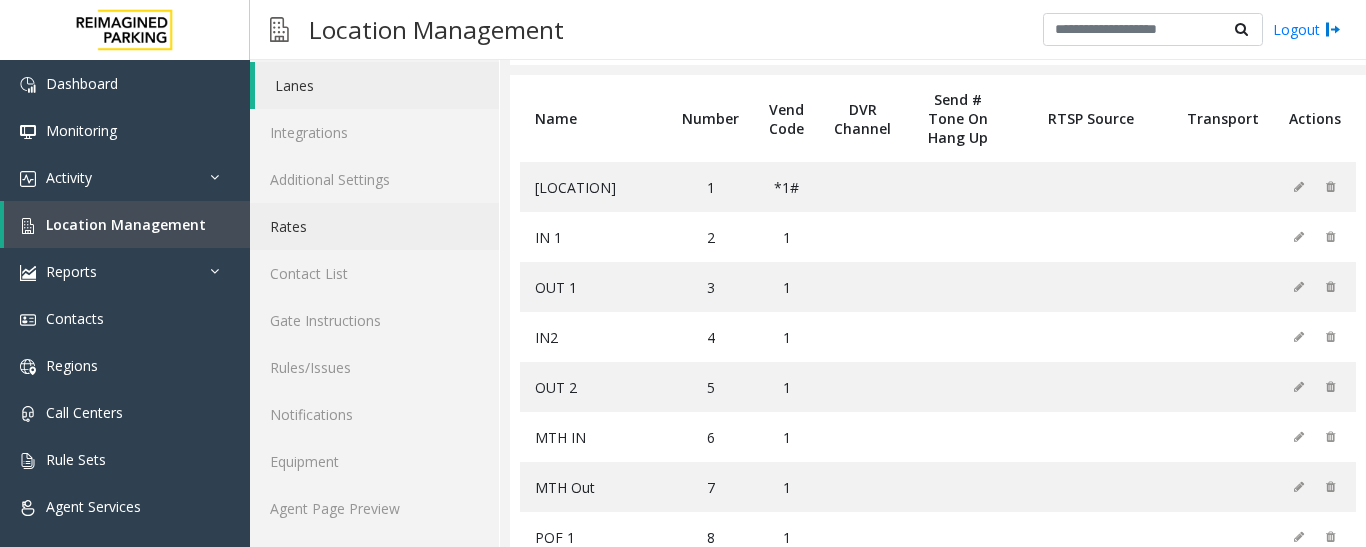 click on "Rates" 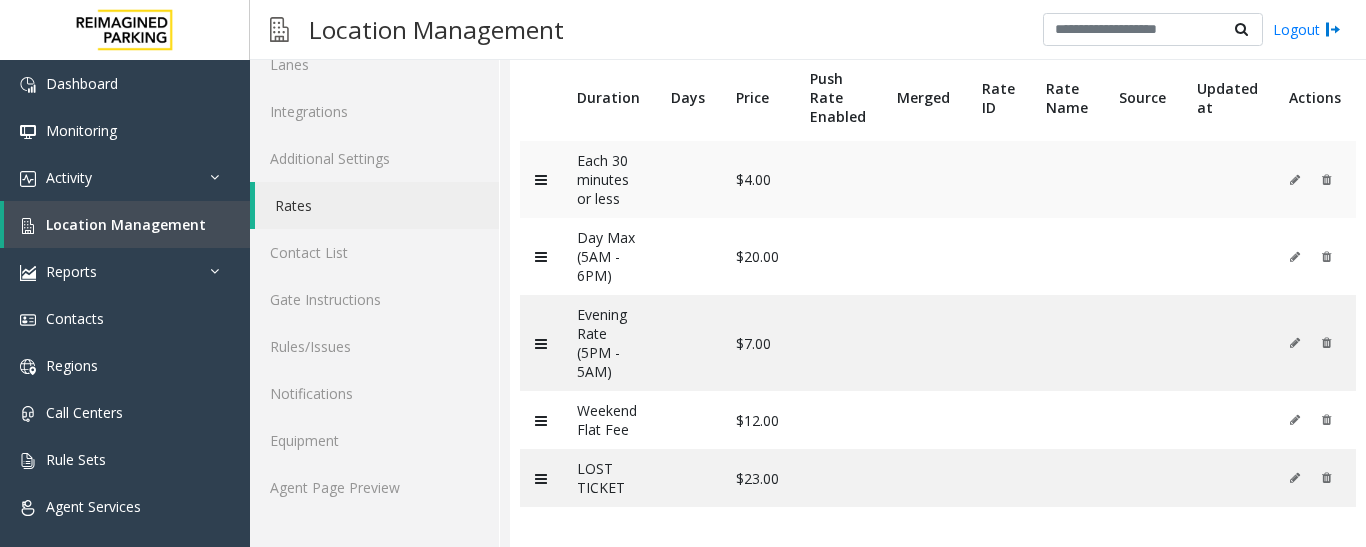 scroll, scrollTop: 0, scrollLeft: 0, axis: both 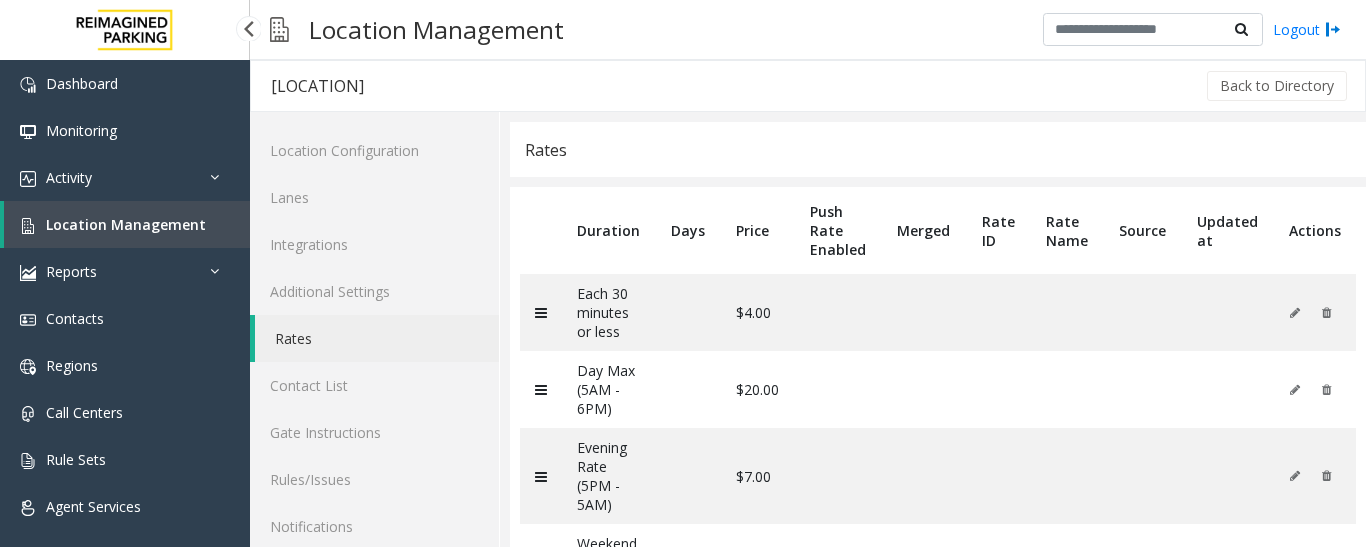 click on "Location Management" at bounding box center [126, 224] 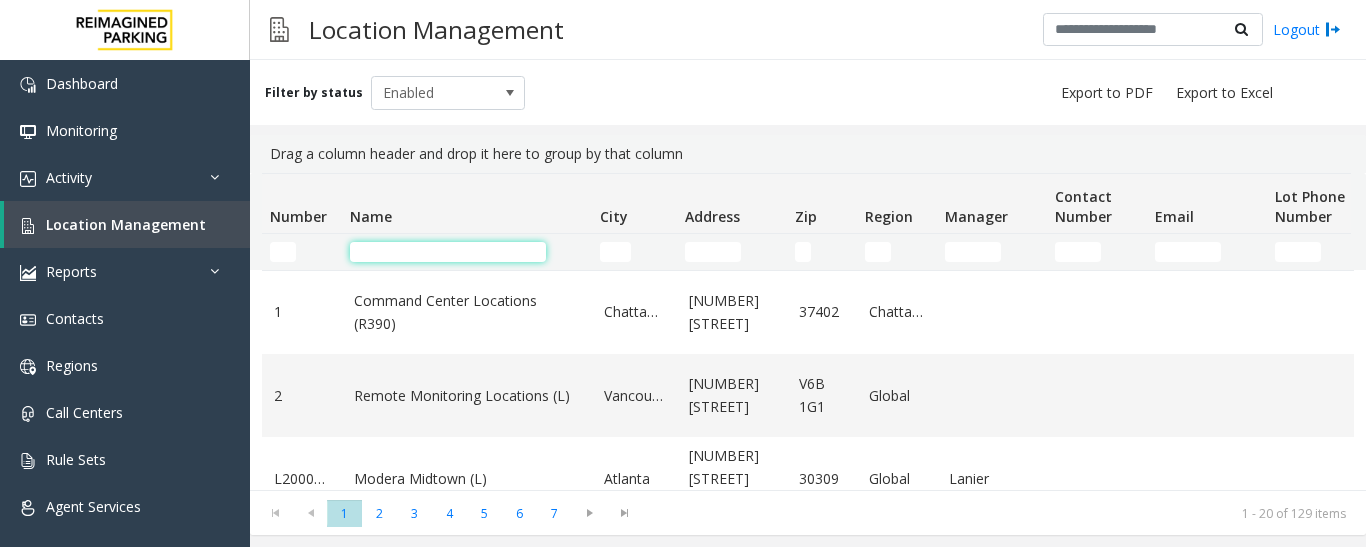 click 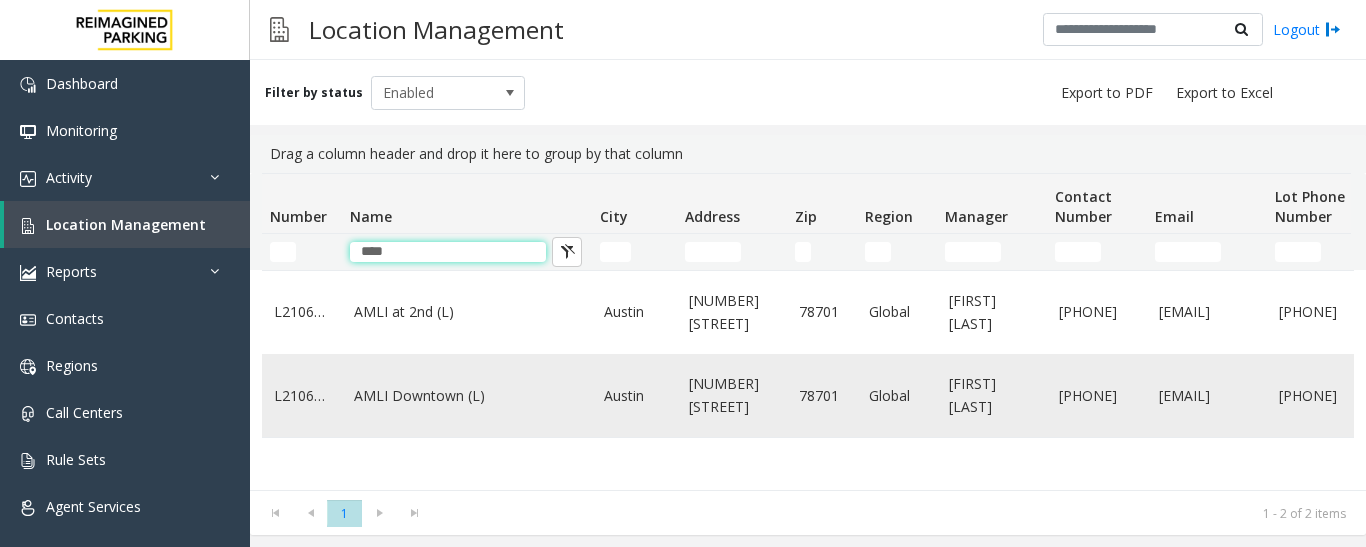type on "****" 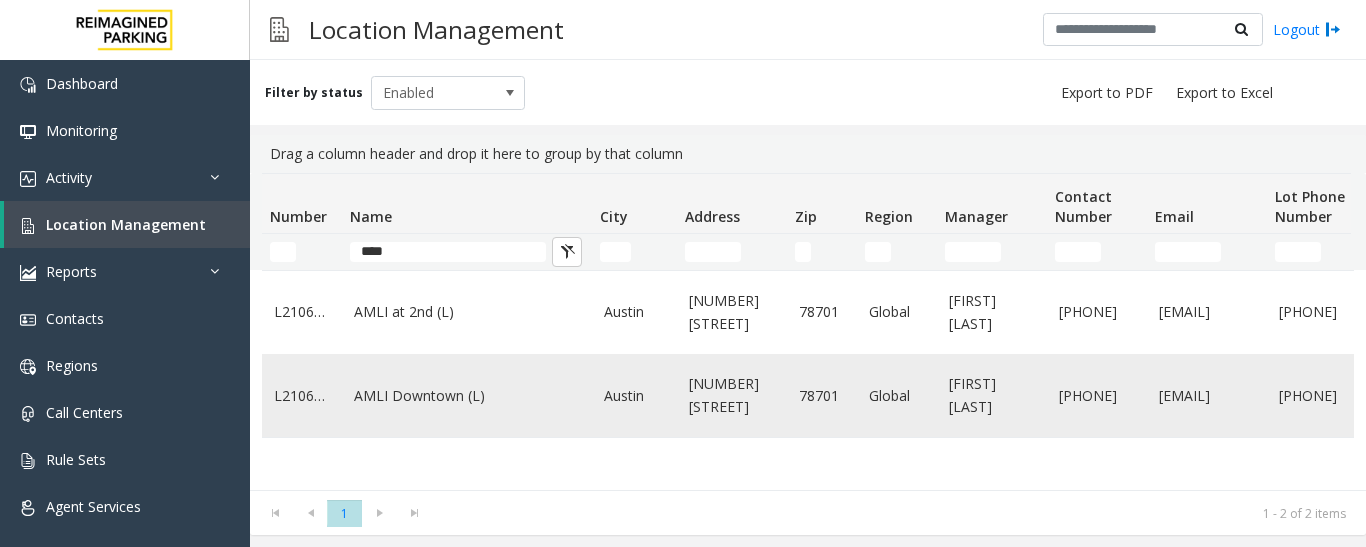 click on "AMLI Downtown (L)" 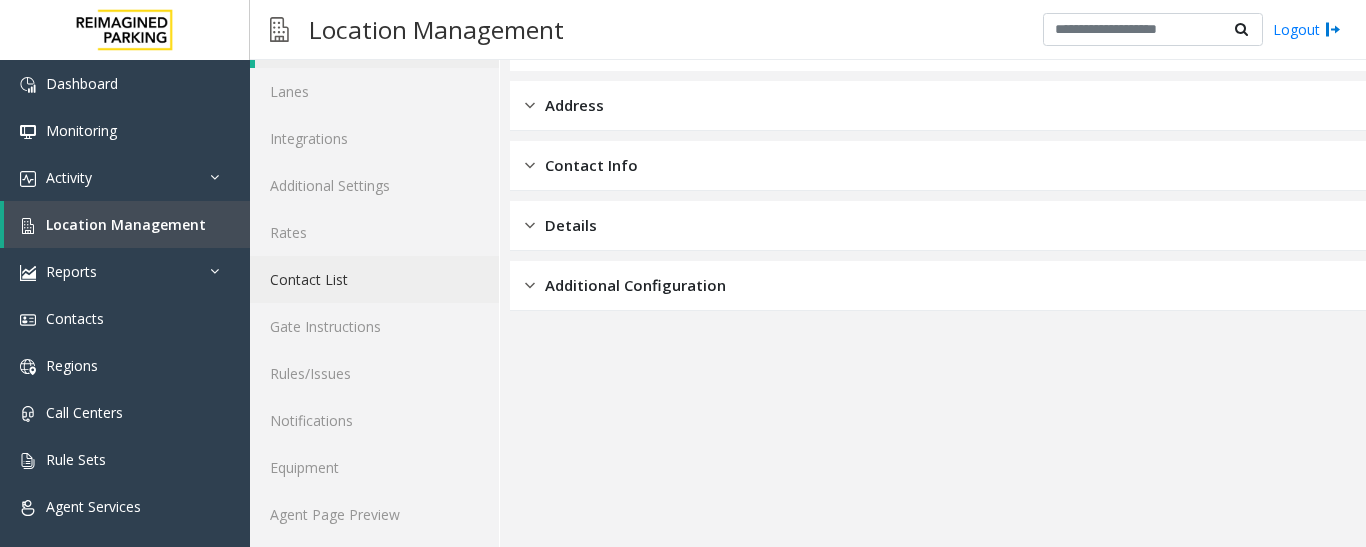 scroll, scrollTop: 112, scrollLeft: 0, axis: vertical 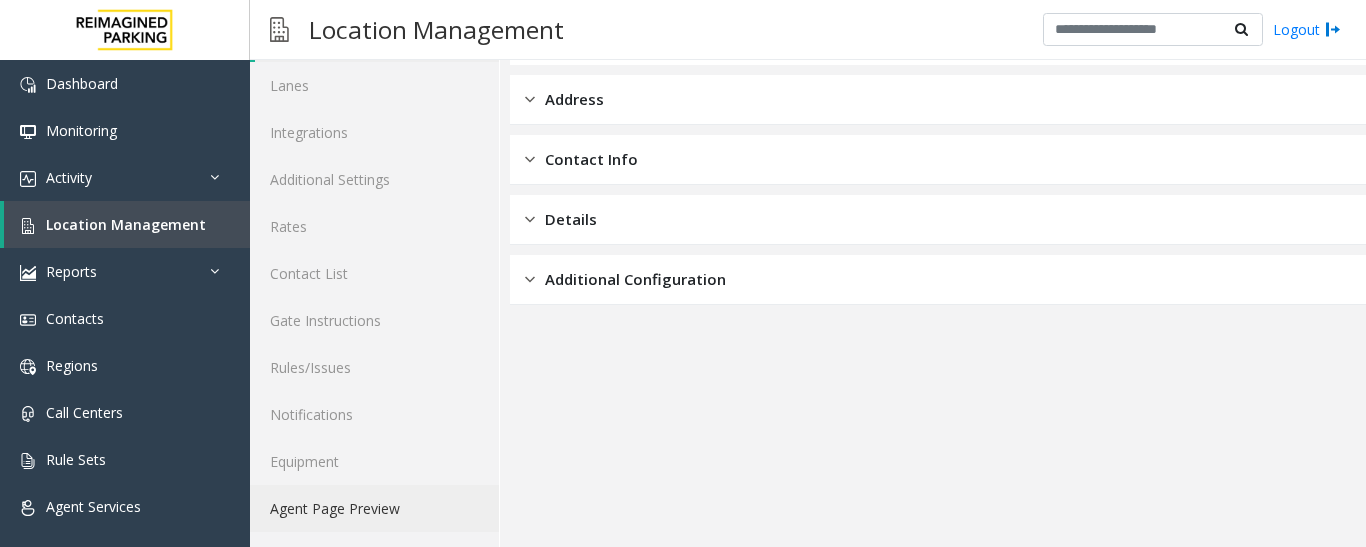 click on "Agent Page Preview" 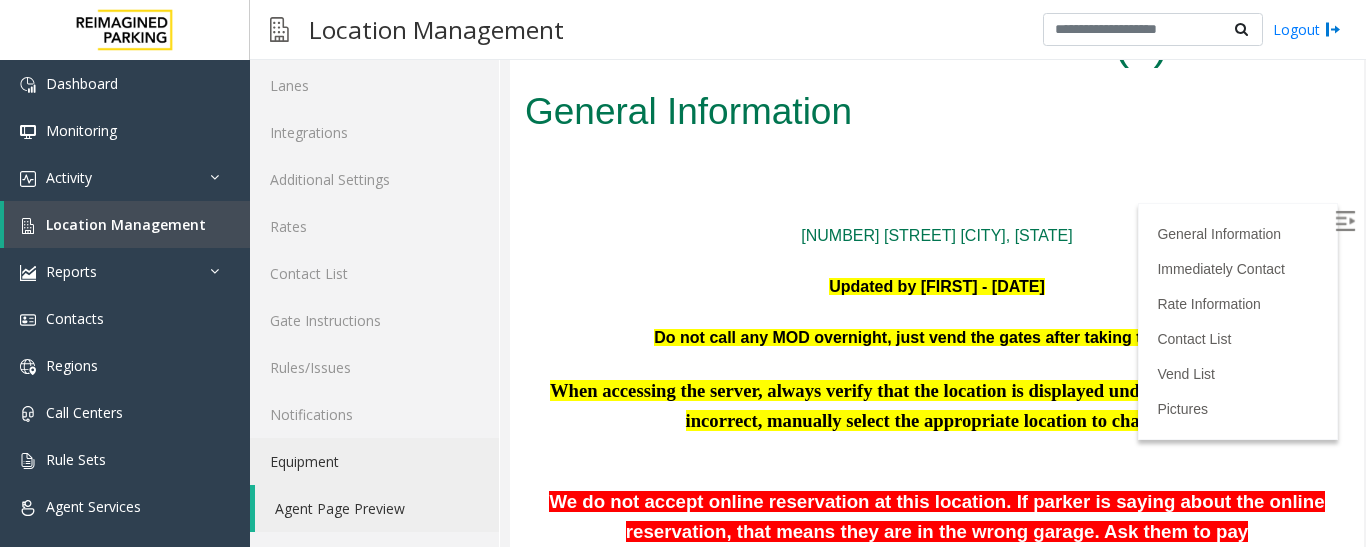 scroll, scrollTop: 0, scrollLeft: 0, axis: both 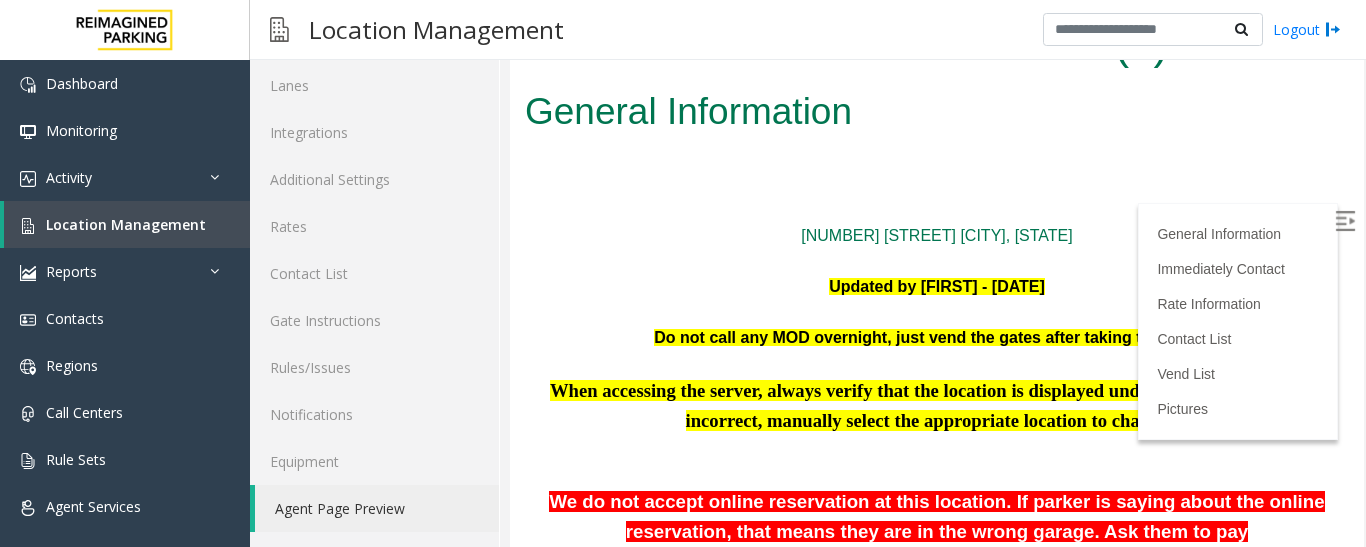 click at bounding box center [1345, 221] 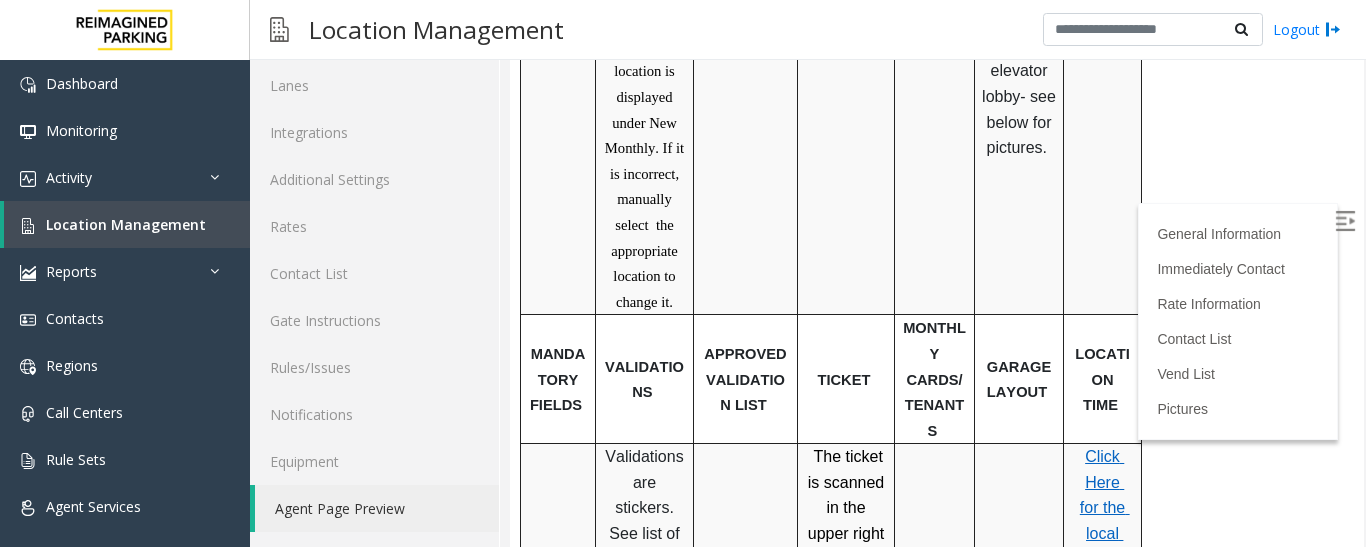 scroll, scrollTop: 1300, scrollLeft: 0, axis: vertical 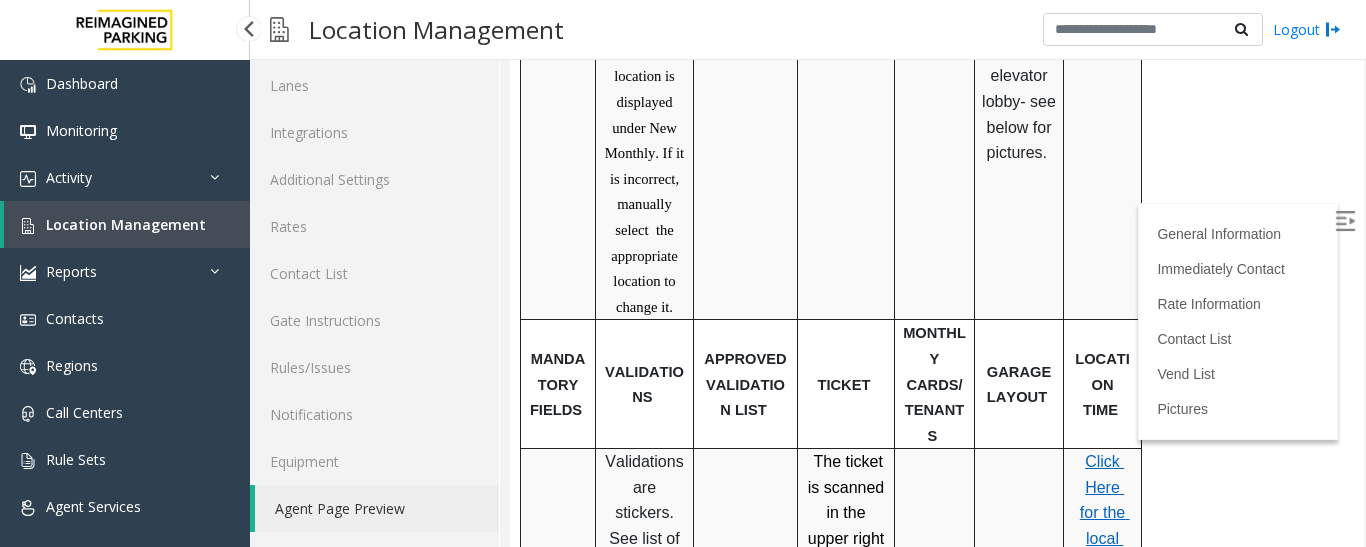 click on "Location Management" at bounding box center (126, 224) 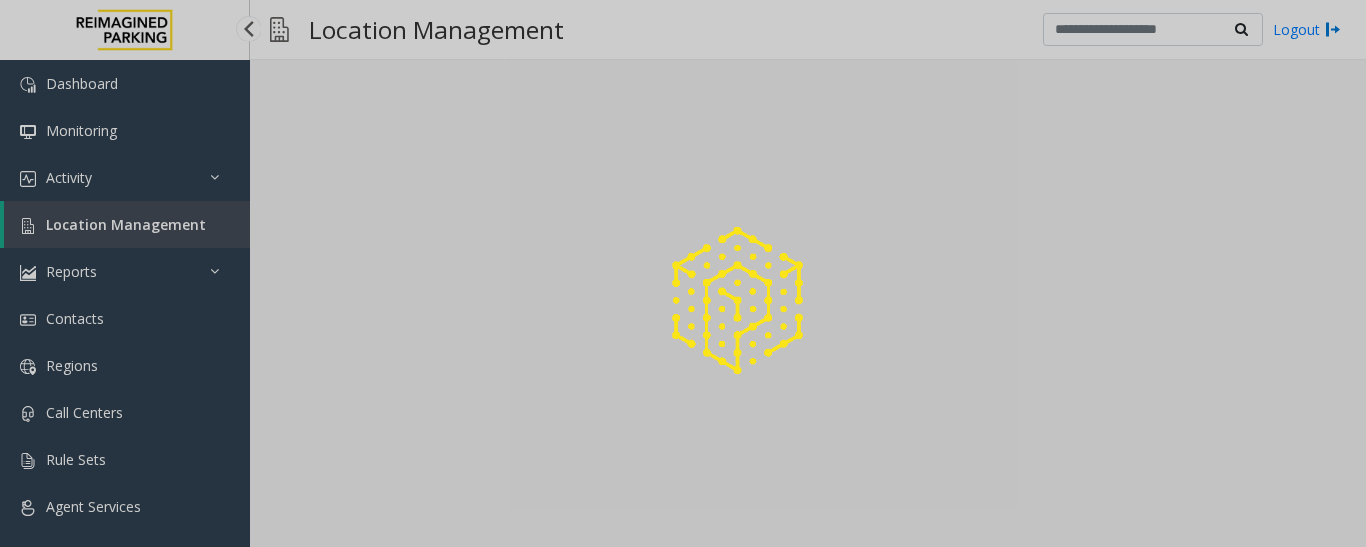 scroll, scrollTop: 0, scrollLeft: 0, axis: both 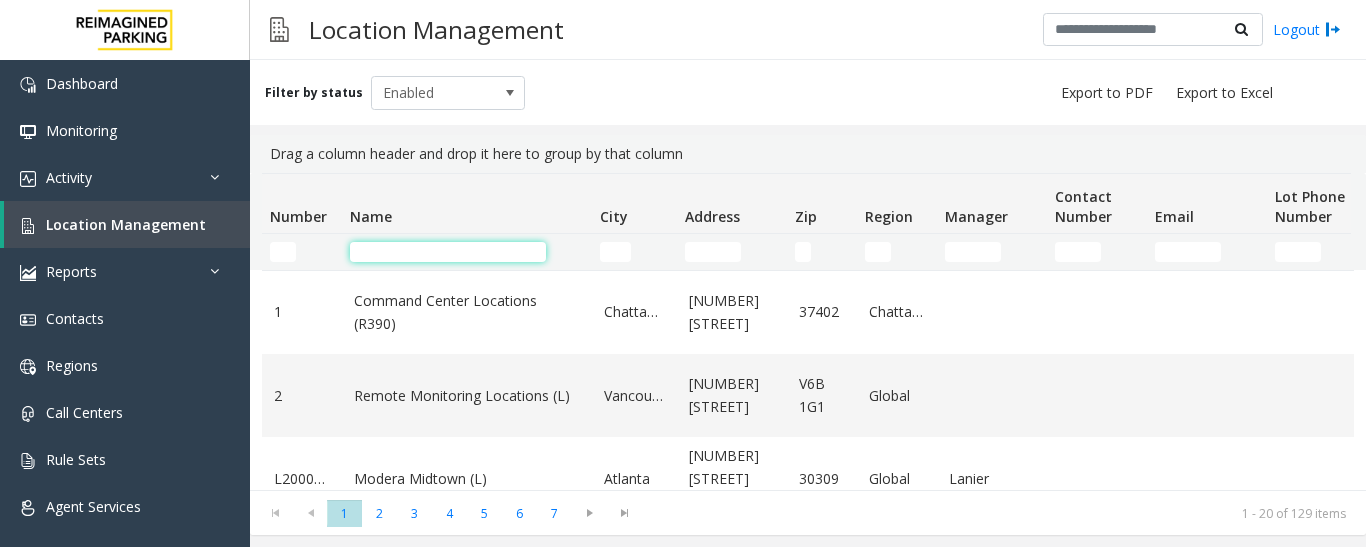 click 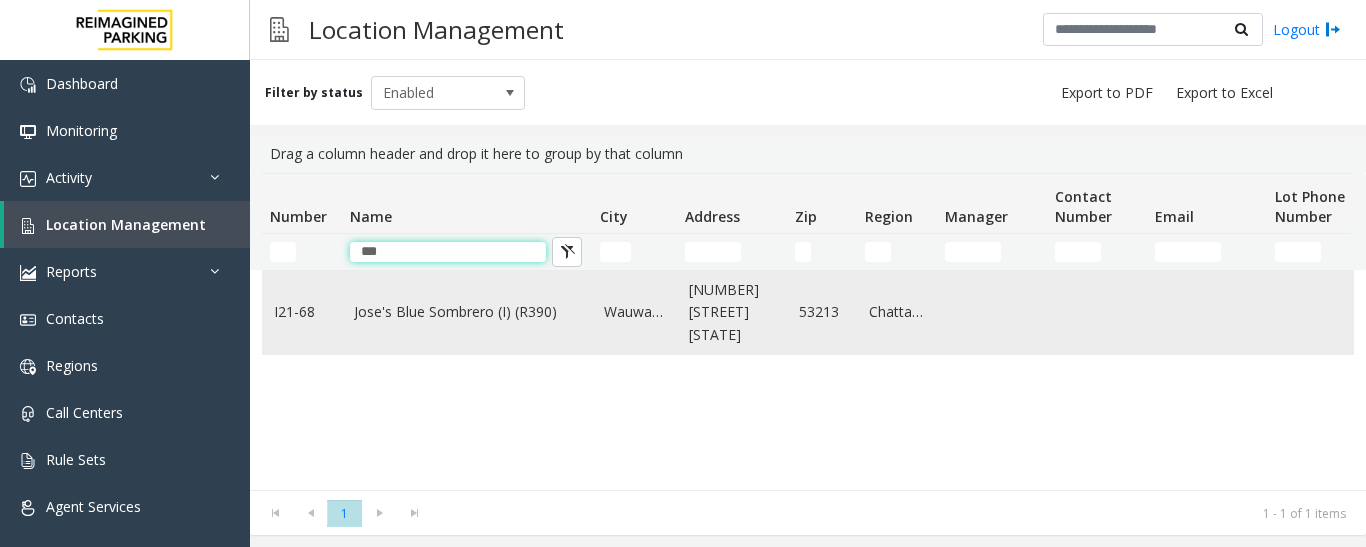 type on "***" 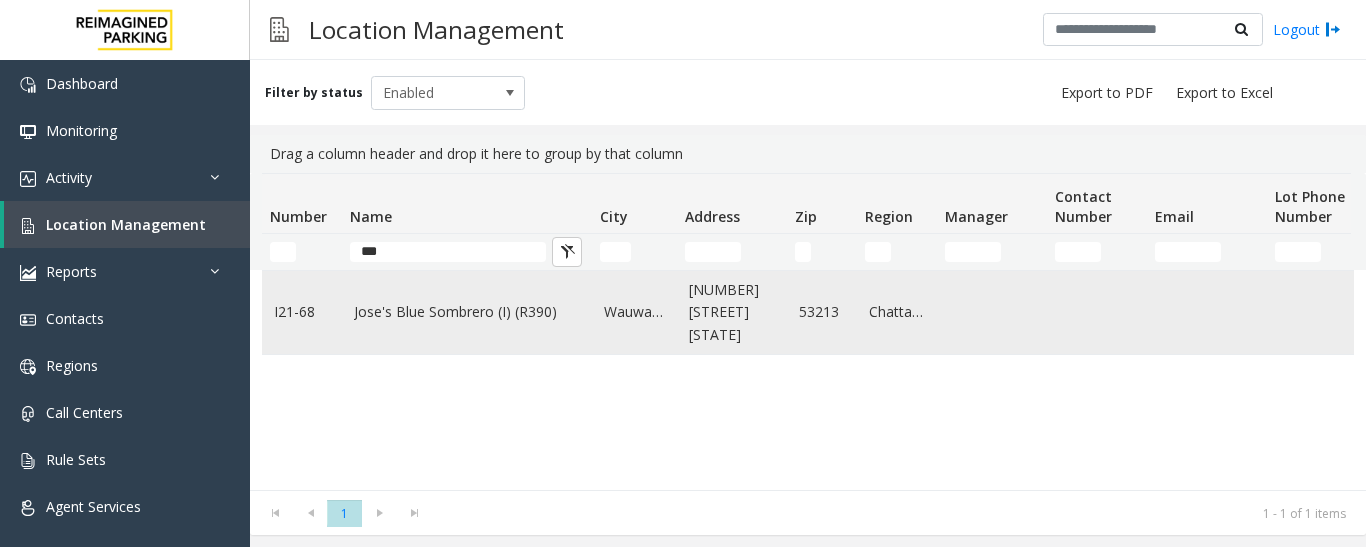 click on "Jose's Blue Sombrero (I) (R390)" 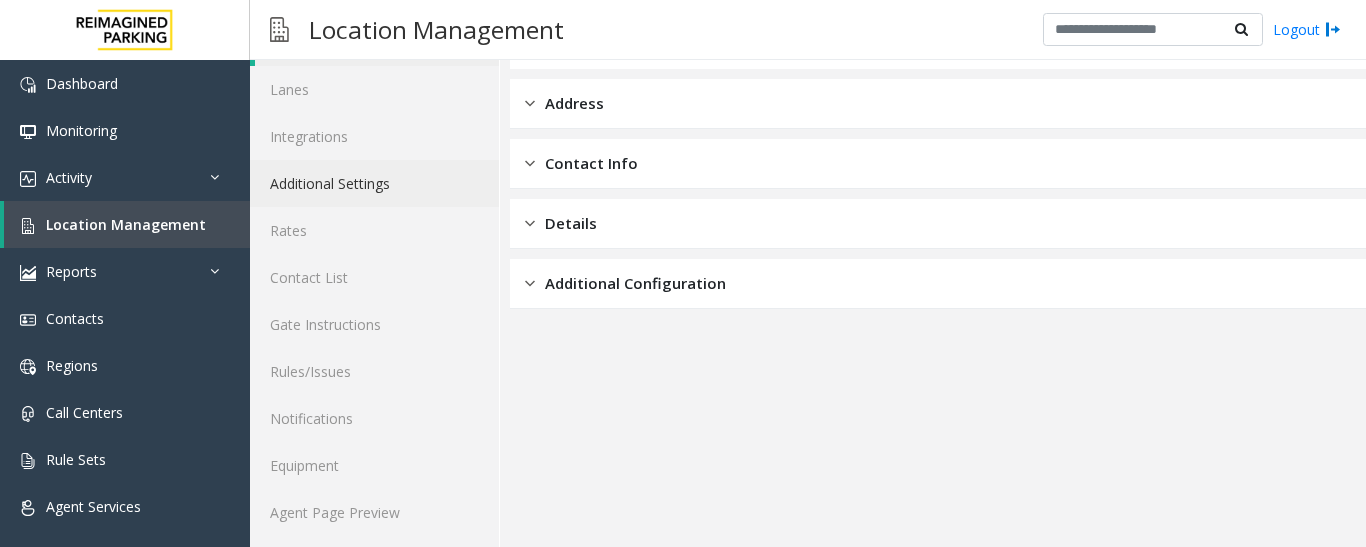 scroll, scrollTop: 112, scrollLeft: 0, axis: vertical 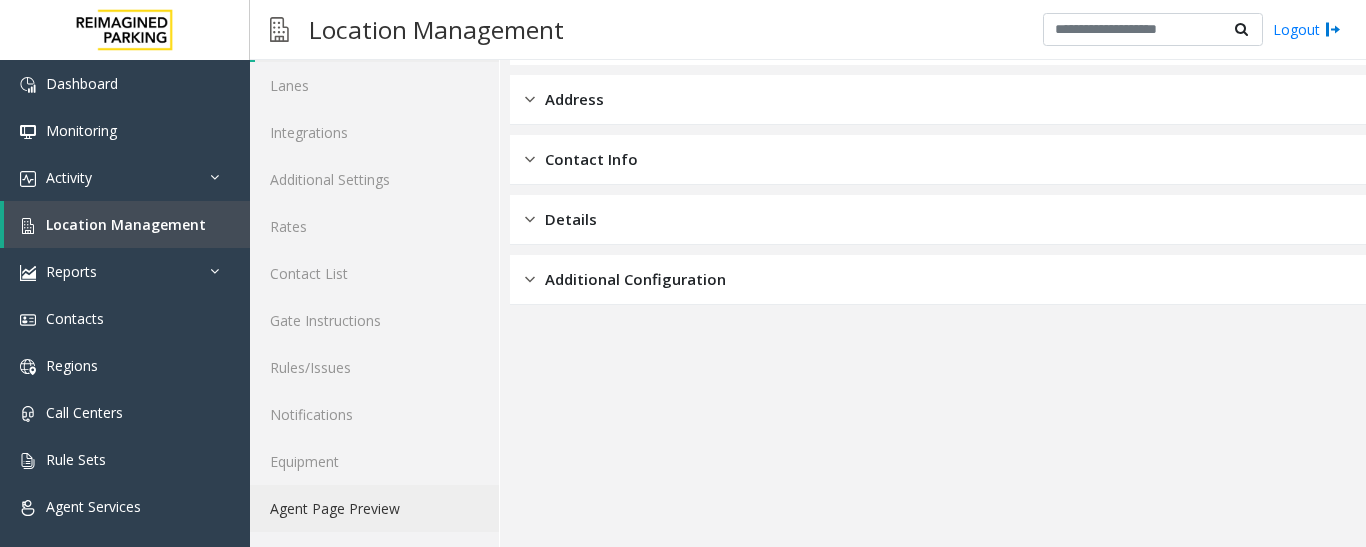 click on "Agent Page Preview" 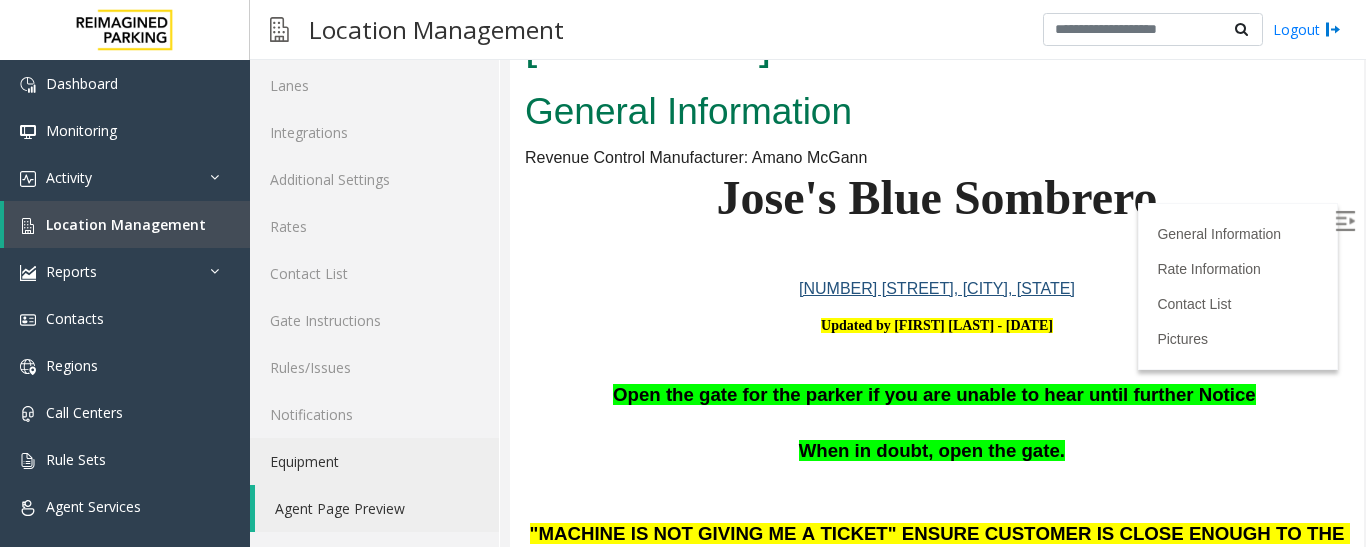 scroll, scrollTop: 0, scrollLeft: 0, axis: both 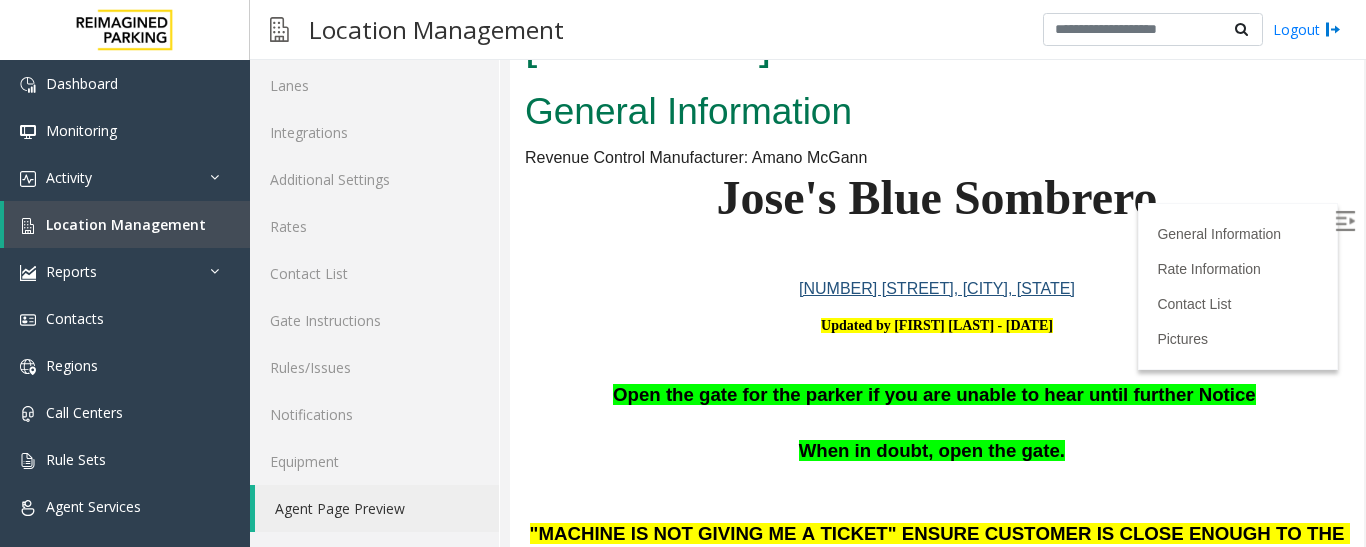 click at bounding box center [1345, 221] 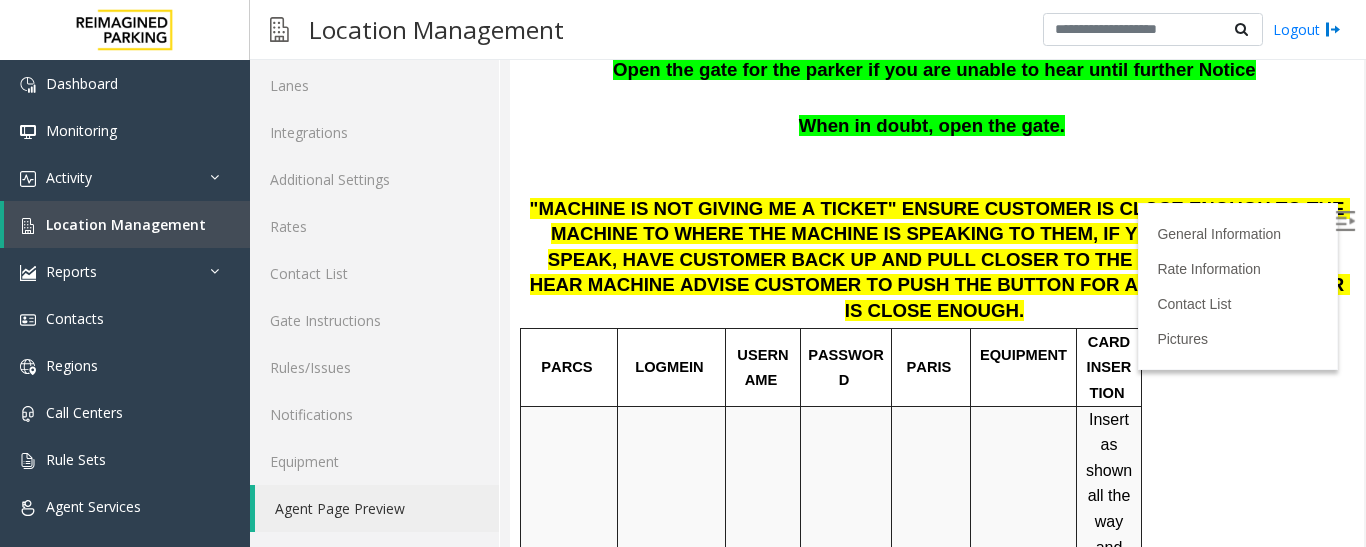 scroll, scrollTop: 300, scrollLeft: 0, axis: vertical 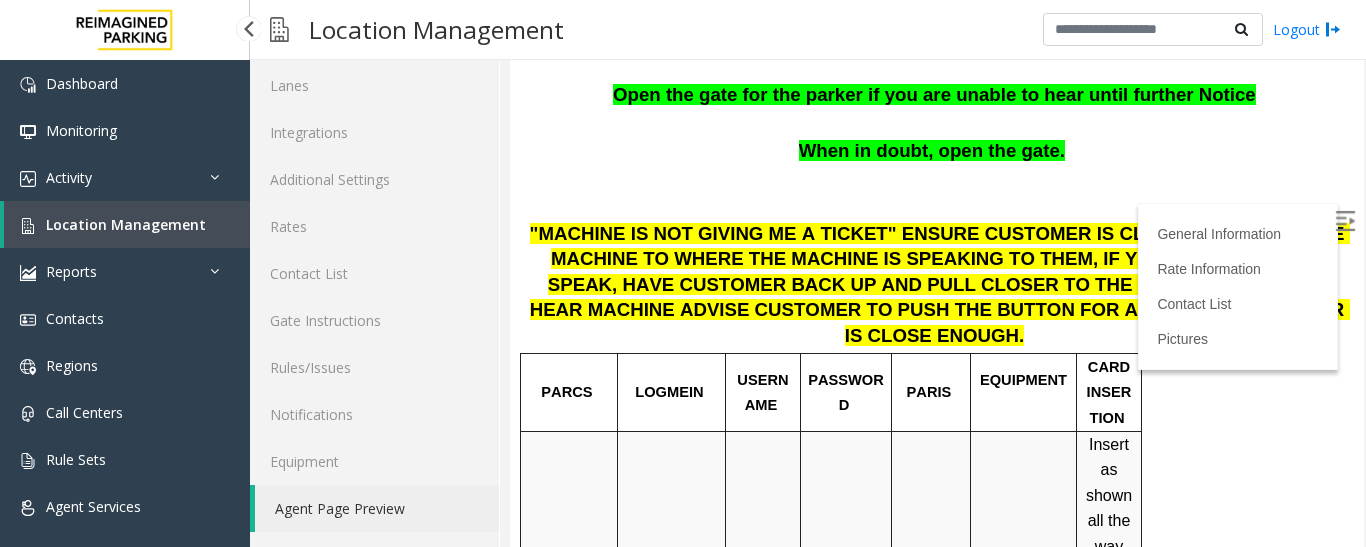 click on "Location Management" at bounding box center (126, 224) 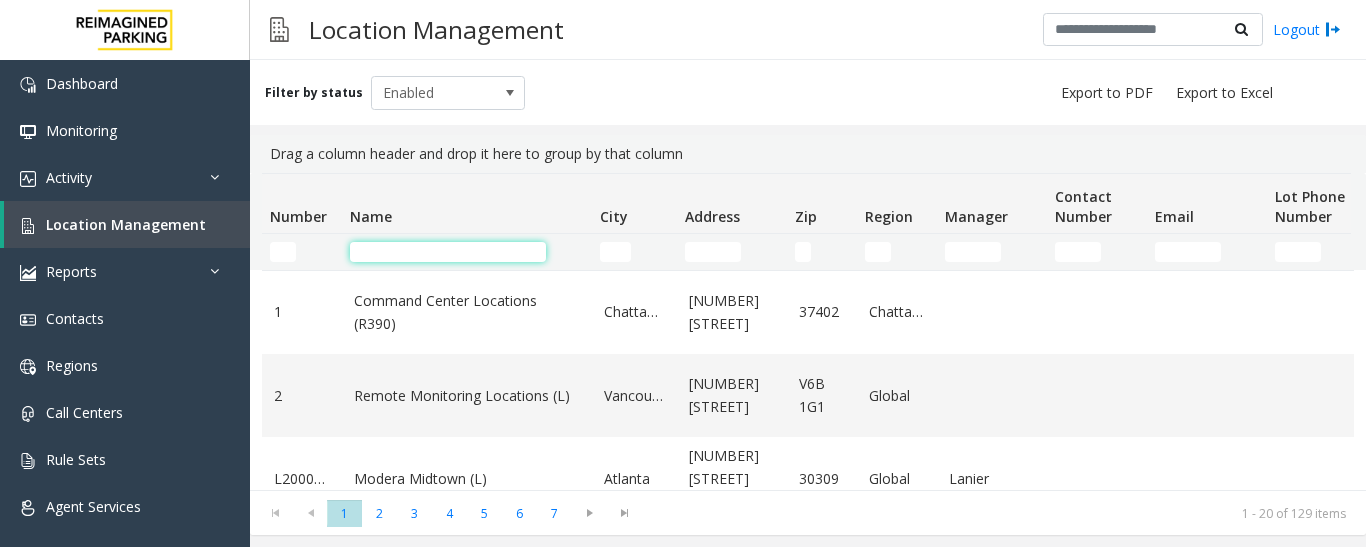 click 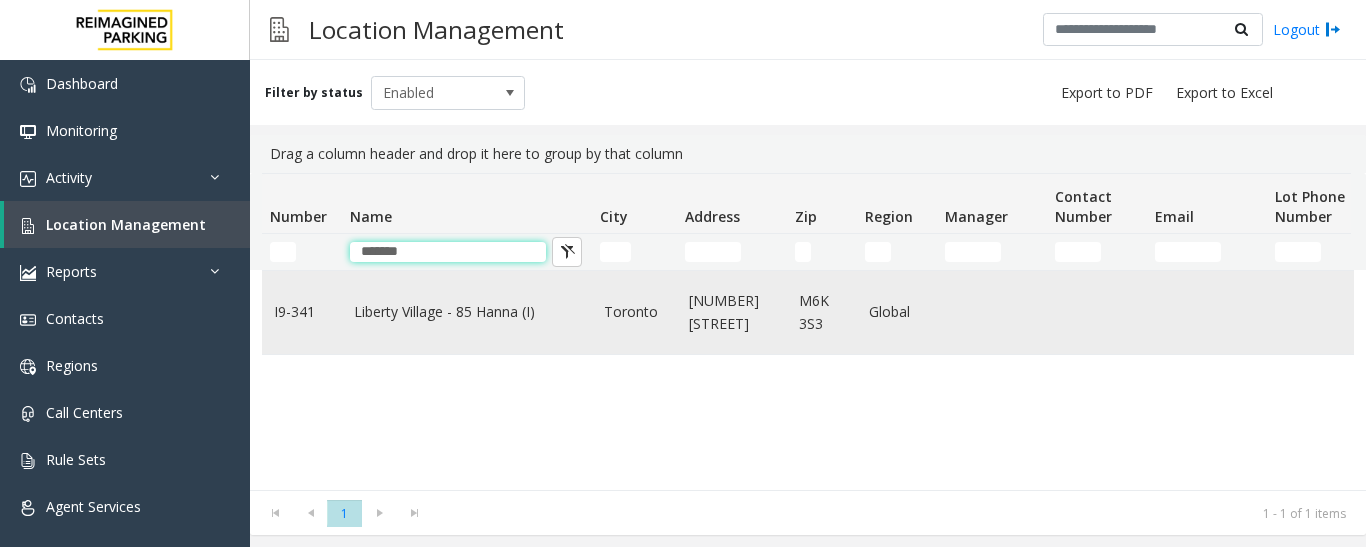 type on "*******" 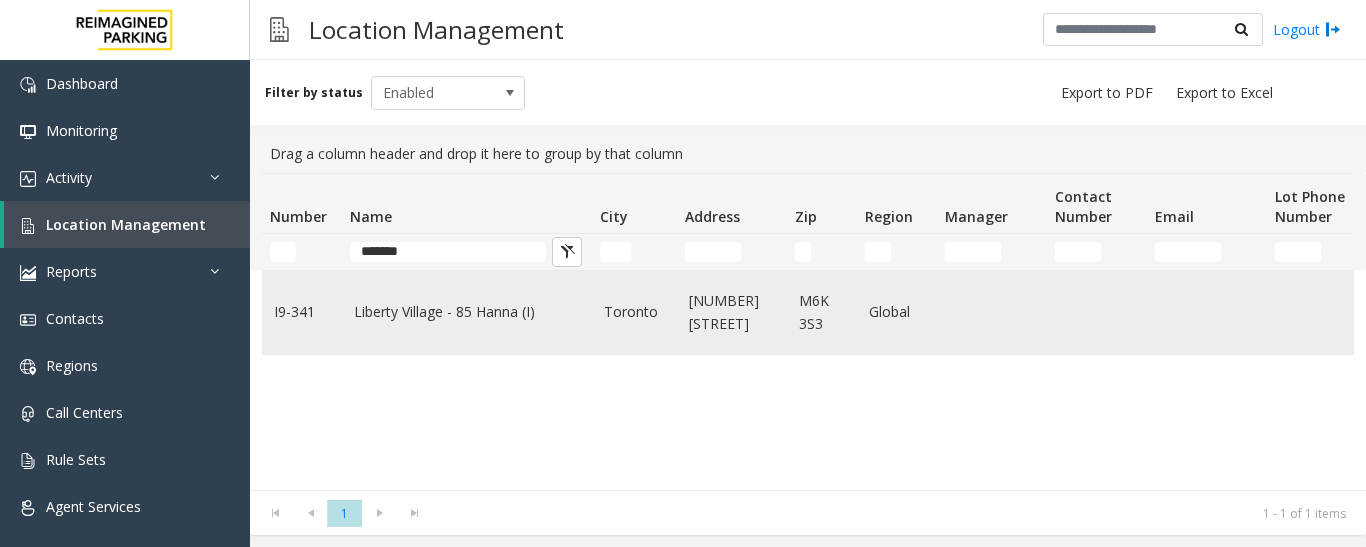 click on "Liberty Village - 85 Hanna (I)" 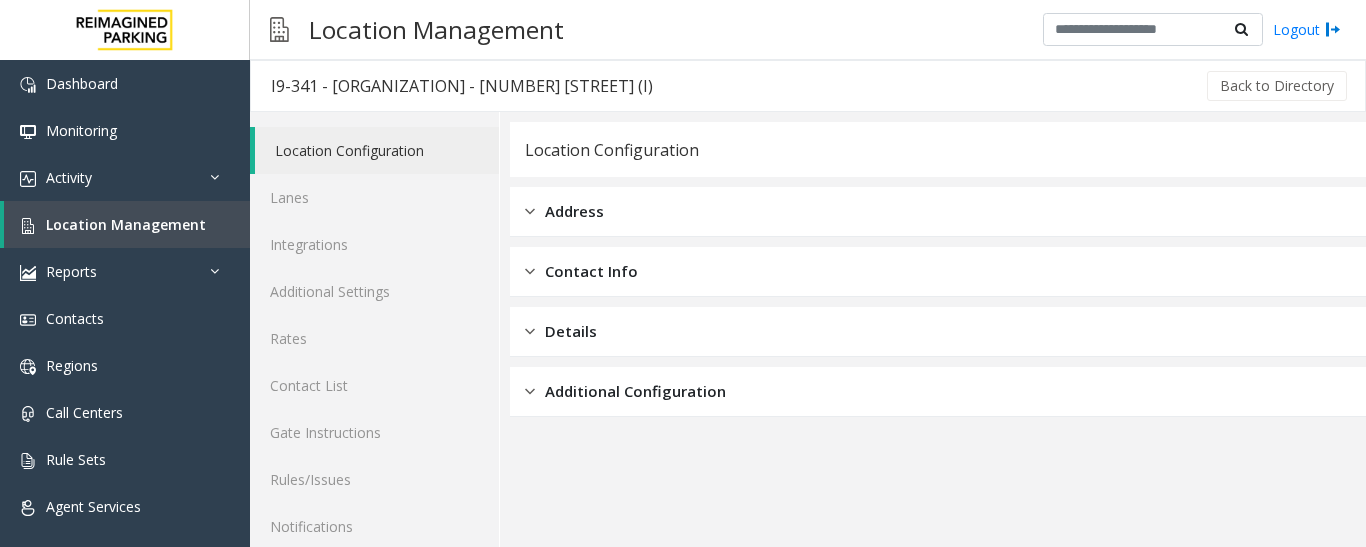 scroll, scrollTop: 112, scrollLeft: 0, axis: vertical 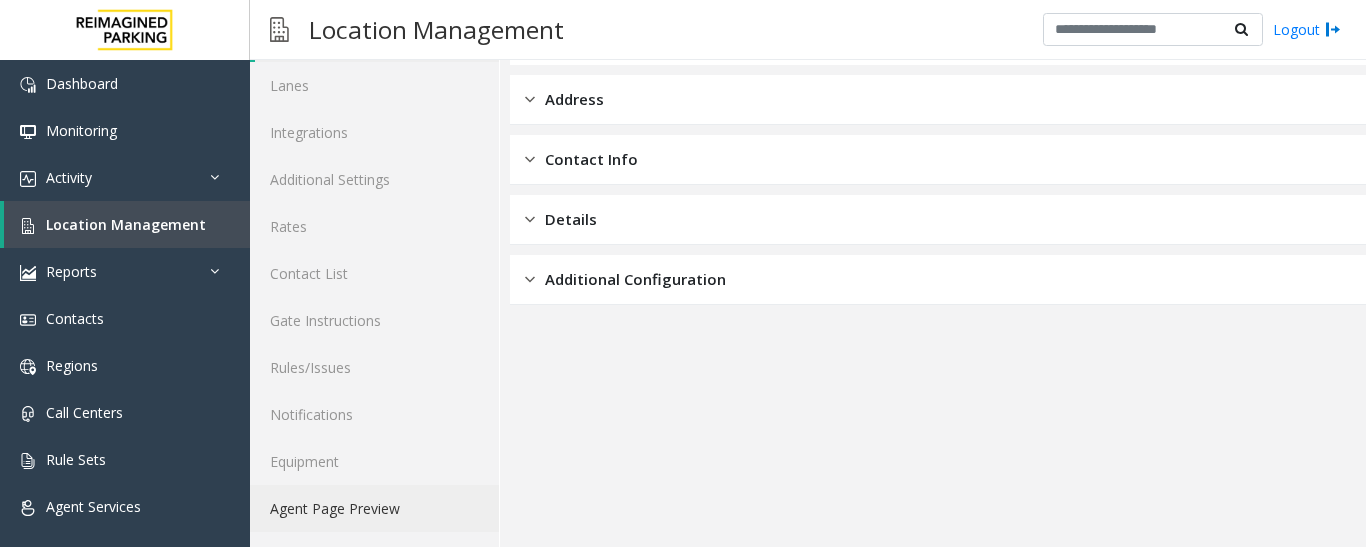 click on "Agent Page Preview" 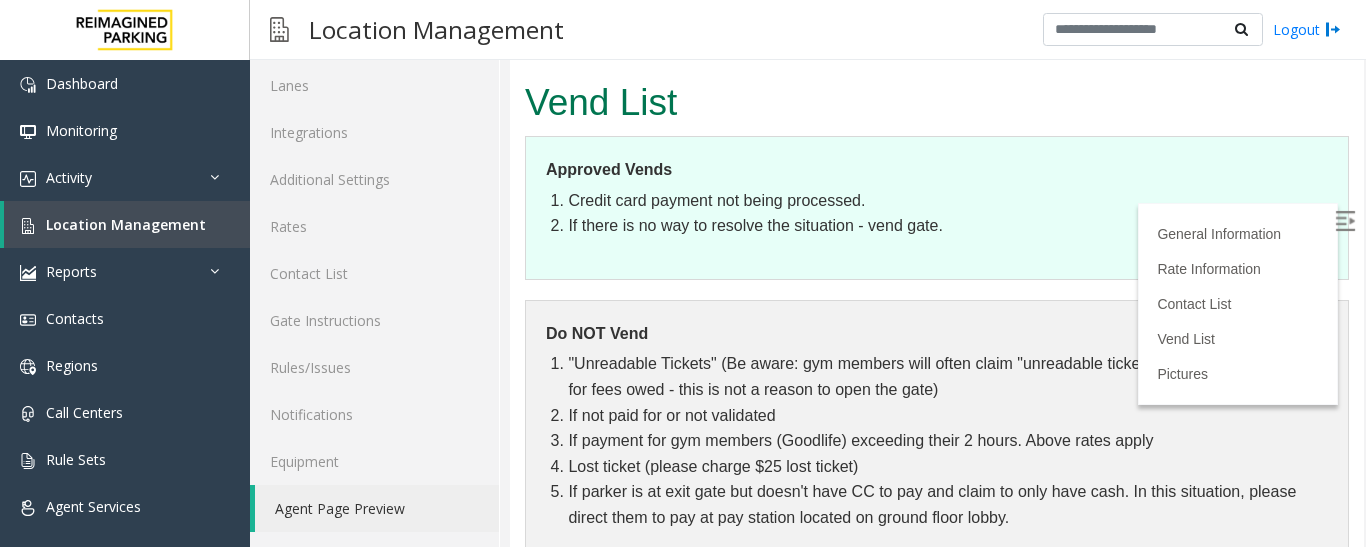 scroll, scrollTop: 1800, scrollLeft: 0, axis: vertical 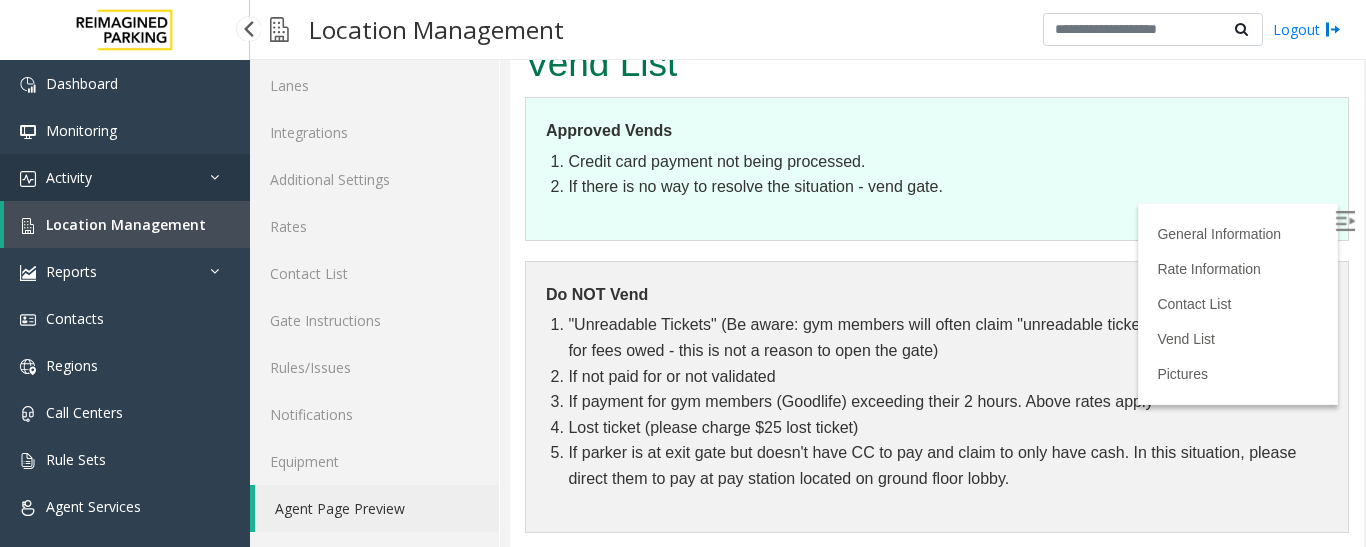 click on "Activity" at bounding box center (125, 177) 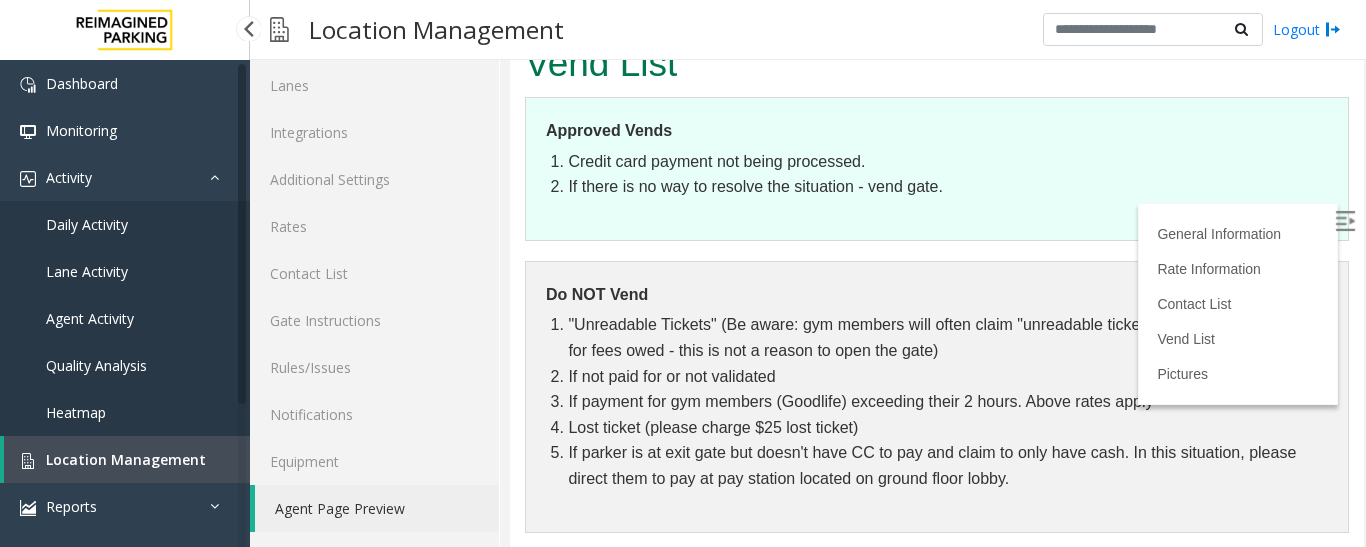 click on "Daily Activity" at bounding box center [87, 224] 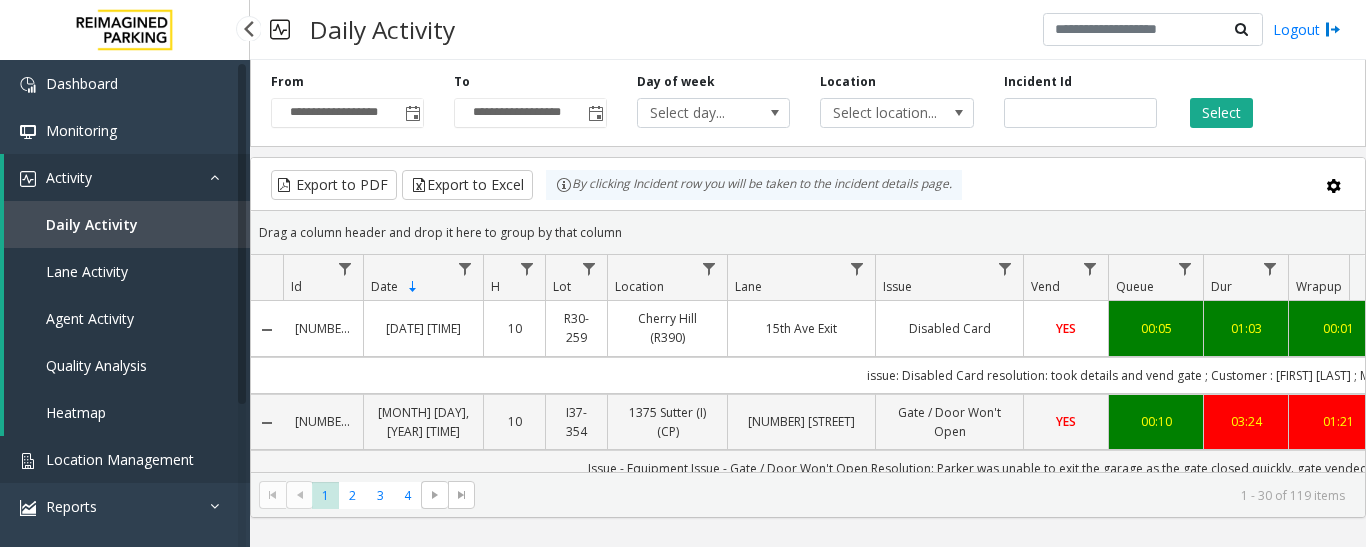 click on "Location Management" at bounding box center [120, 459] 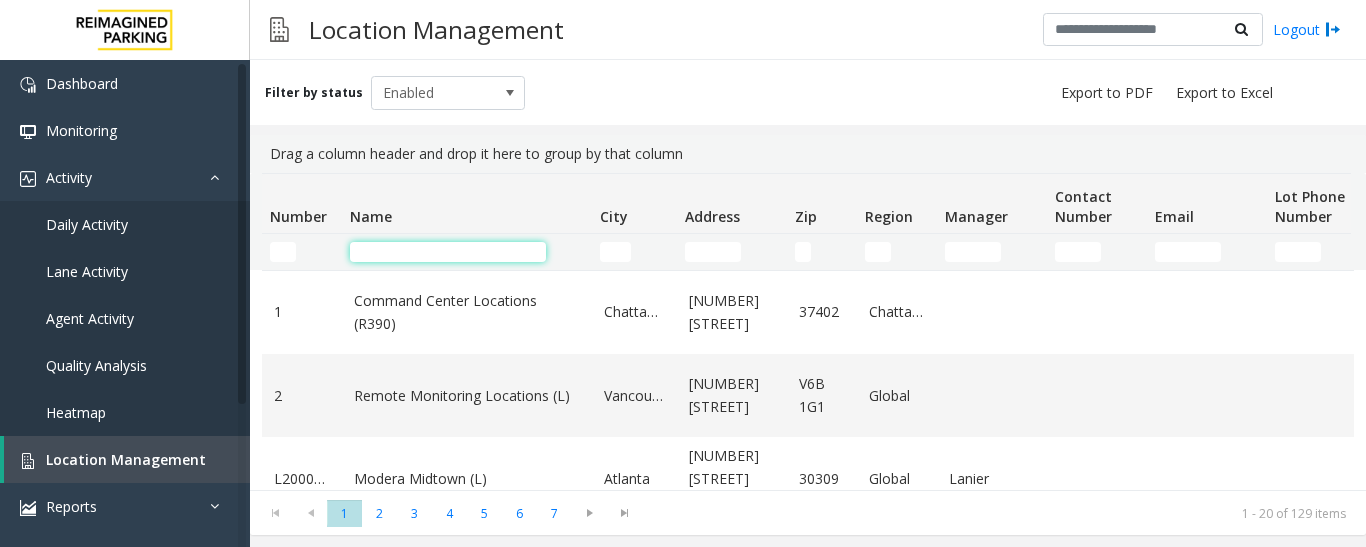 click 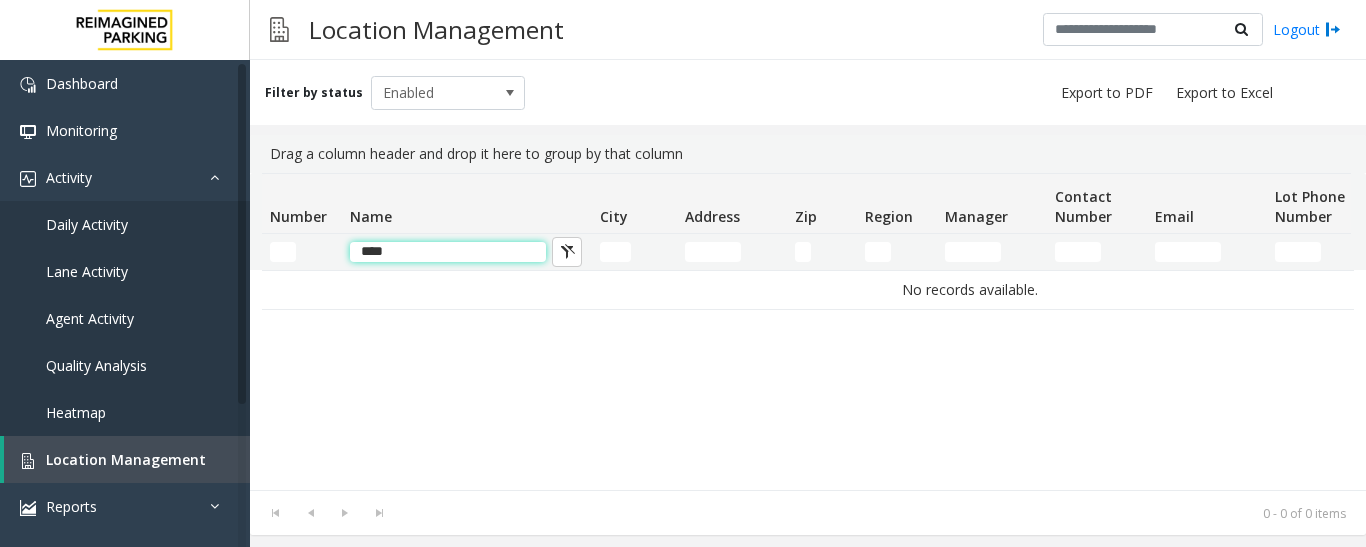 click on "****" 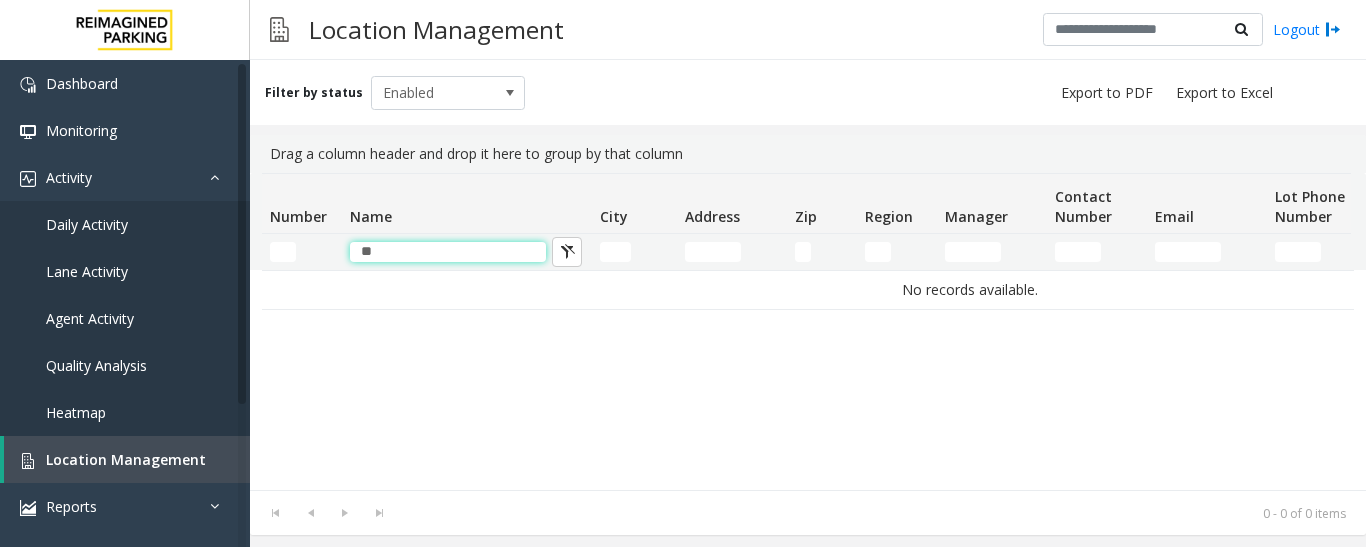 type on "*" 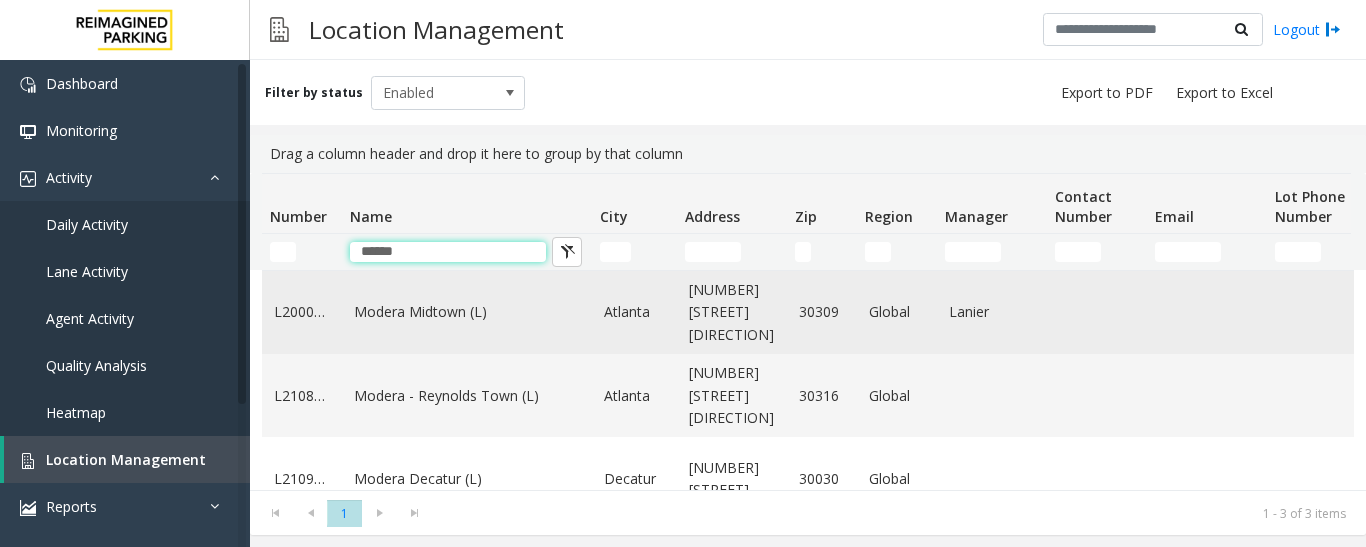 type on "******" 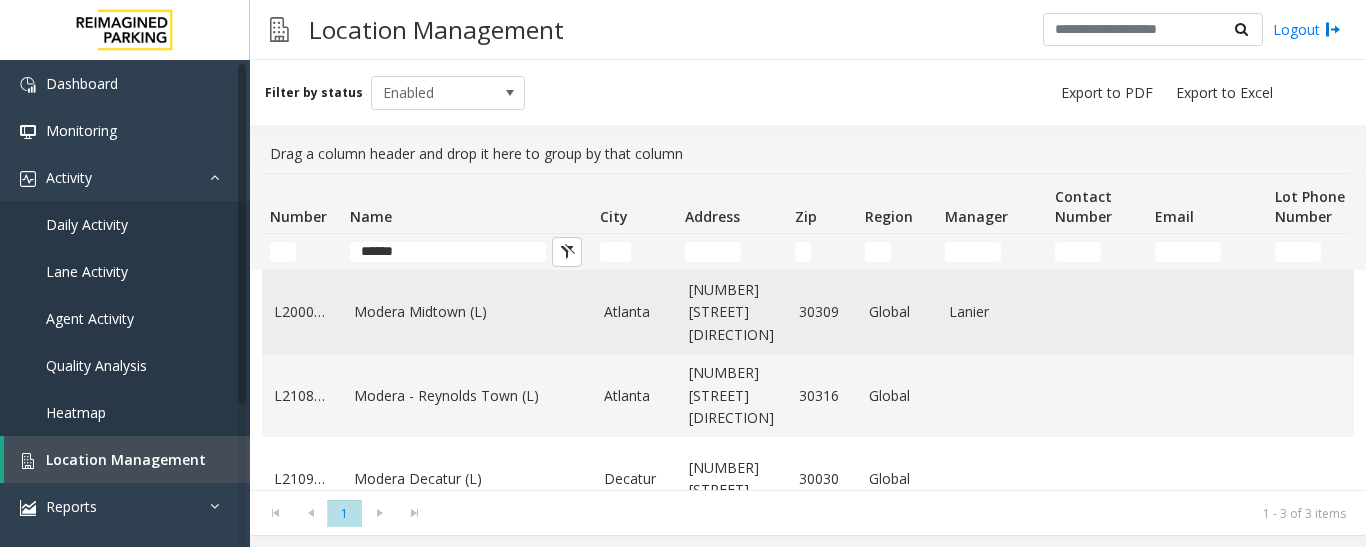 click on "Modera Midtown	(L)" 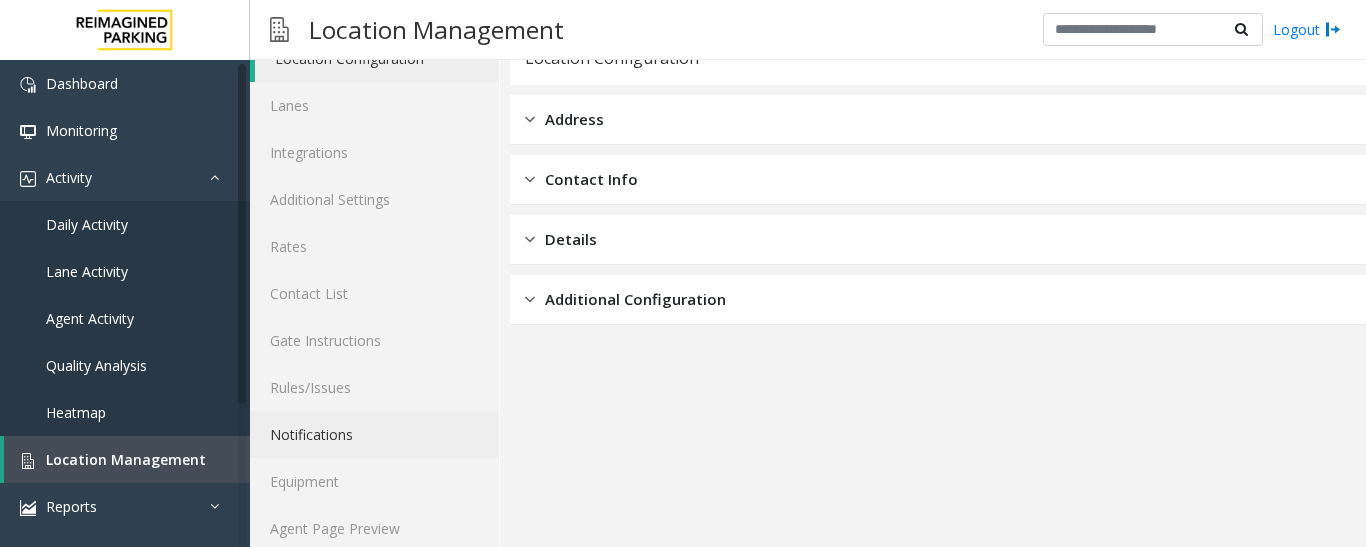 scroll, scrollTop: 112, scrollLeft: 0, axis: vertical 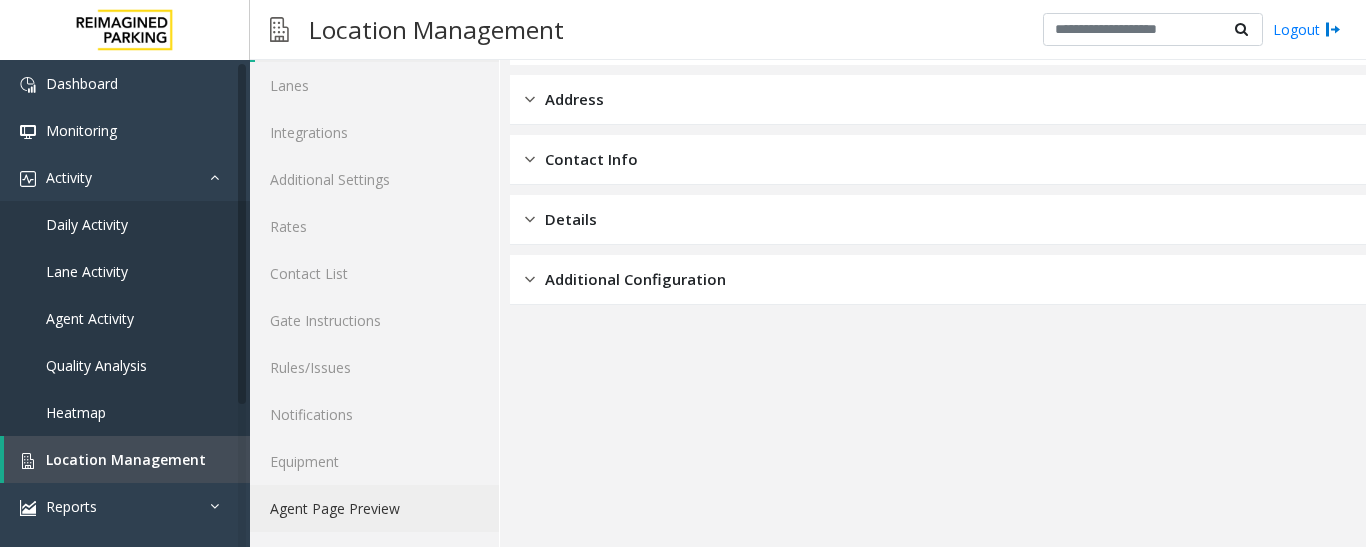 click on "Agent Page Preview" 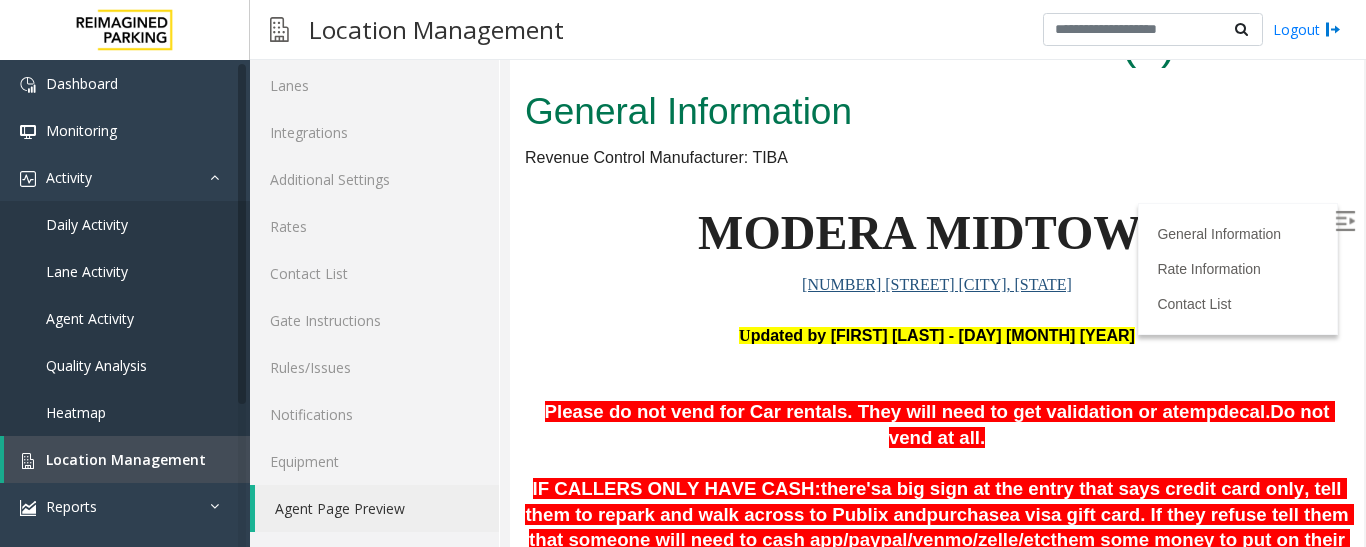 scroll, scrollTop: 0, scrollLeft: 0, axis: both 